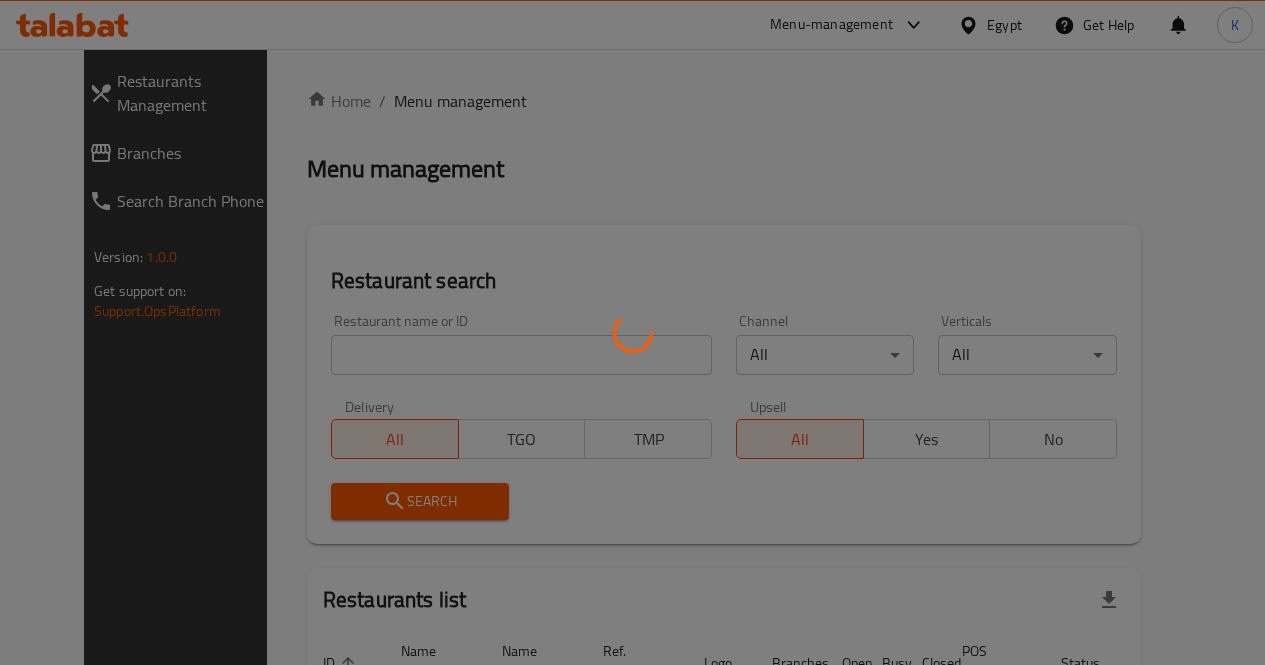 scroll, scrollTop: 0, scrollLeft: 0, axis: both 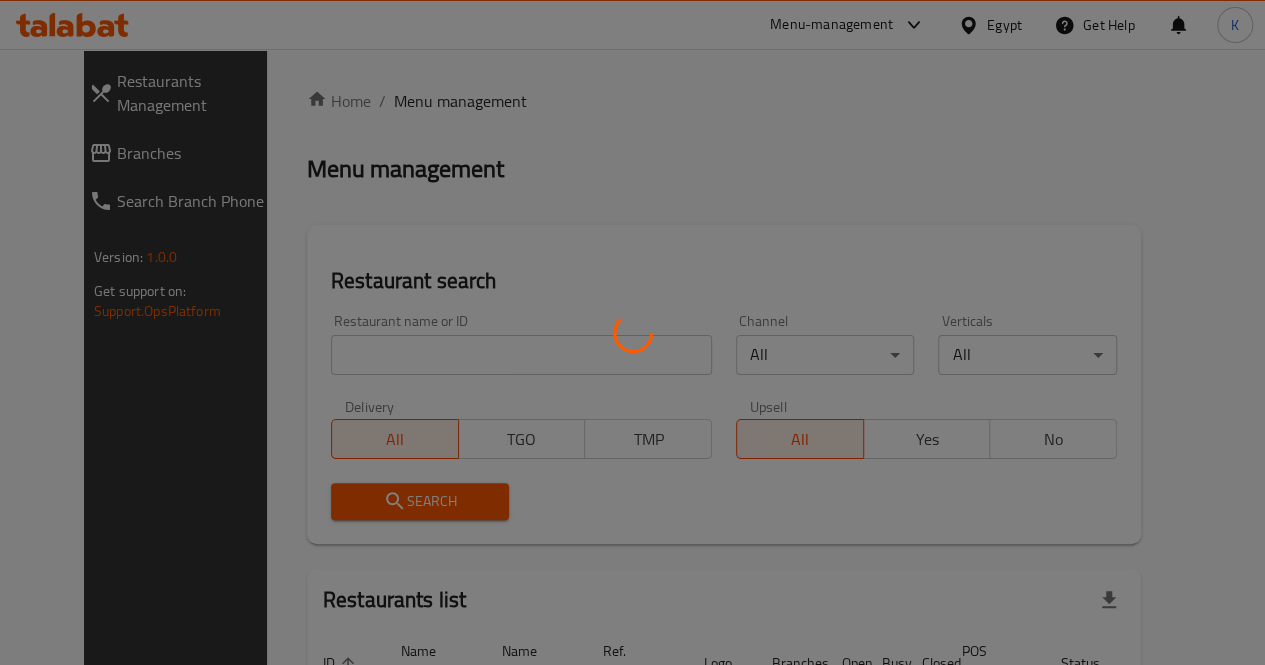 click at bounding box center (632, 332) 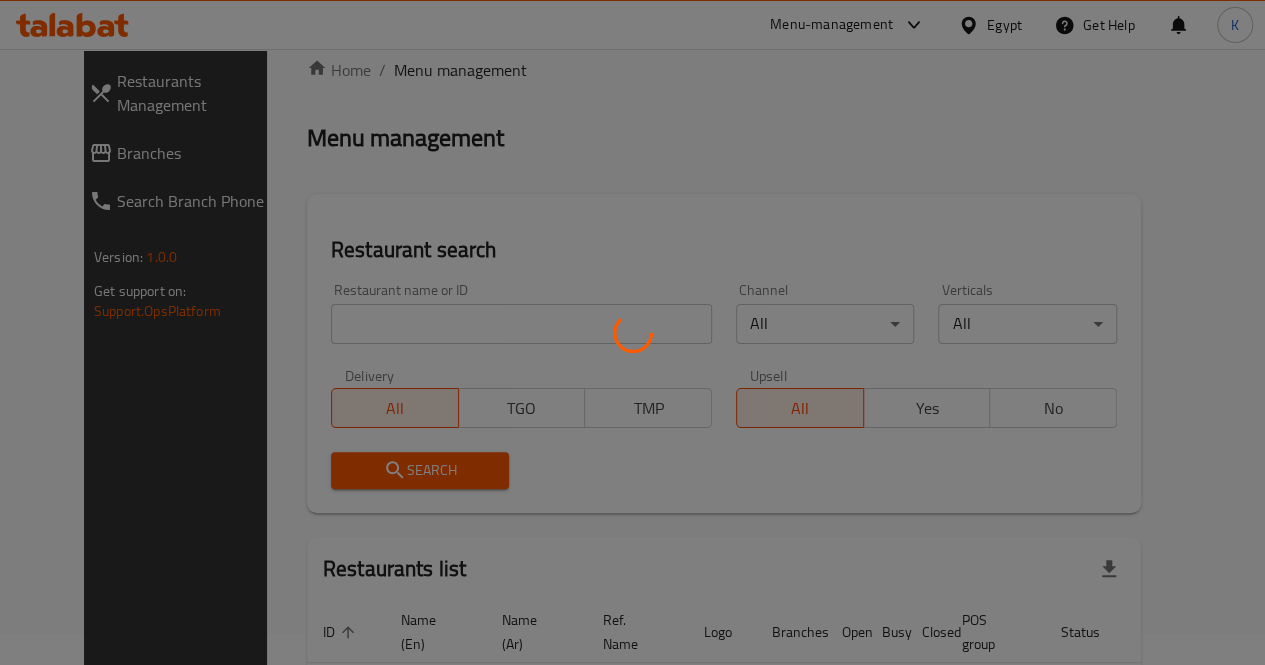 scroll, scrollTop: 0, scrollLeft: 0, axis: both 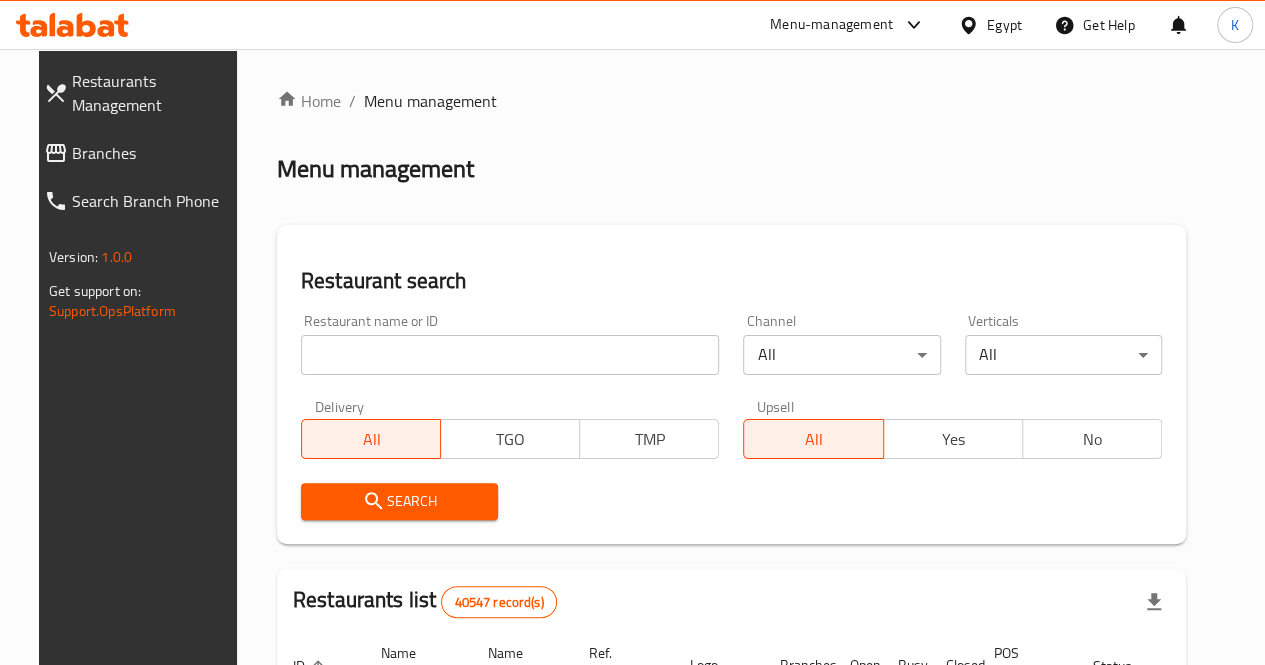 click at bounding box center (510, 355) 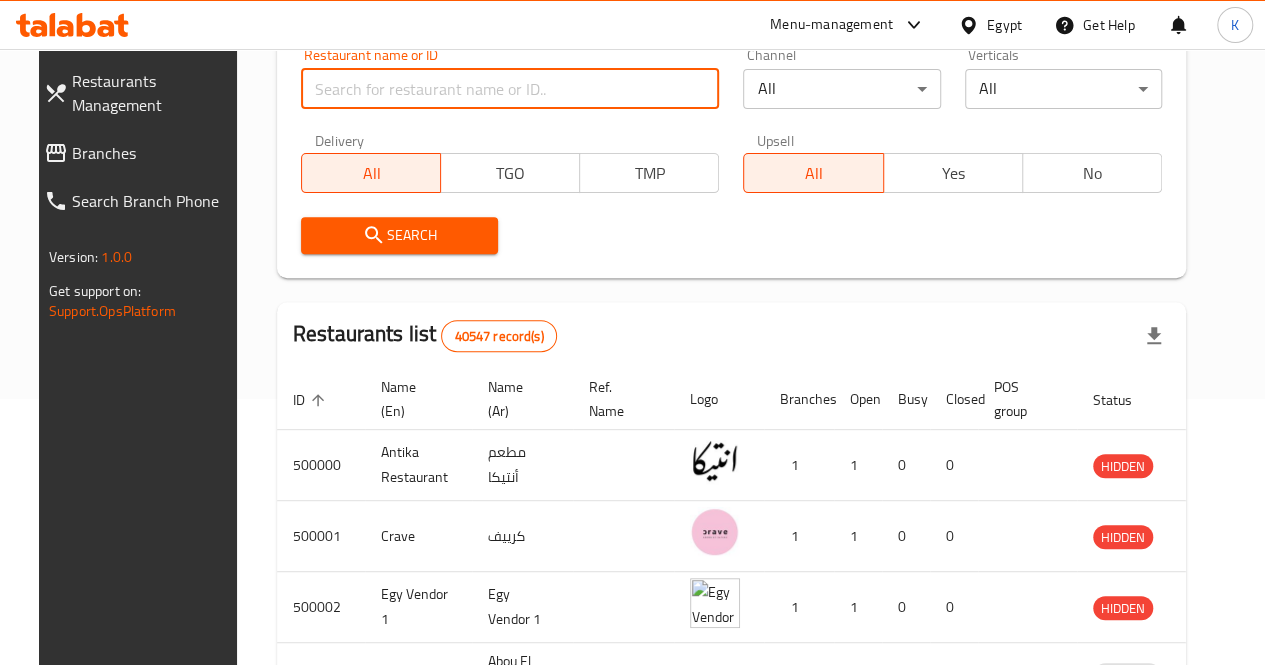 scroll, scrollTop: 300, scrollLeft: 0, axis: vertical 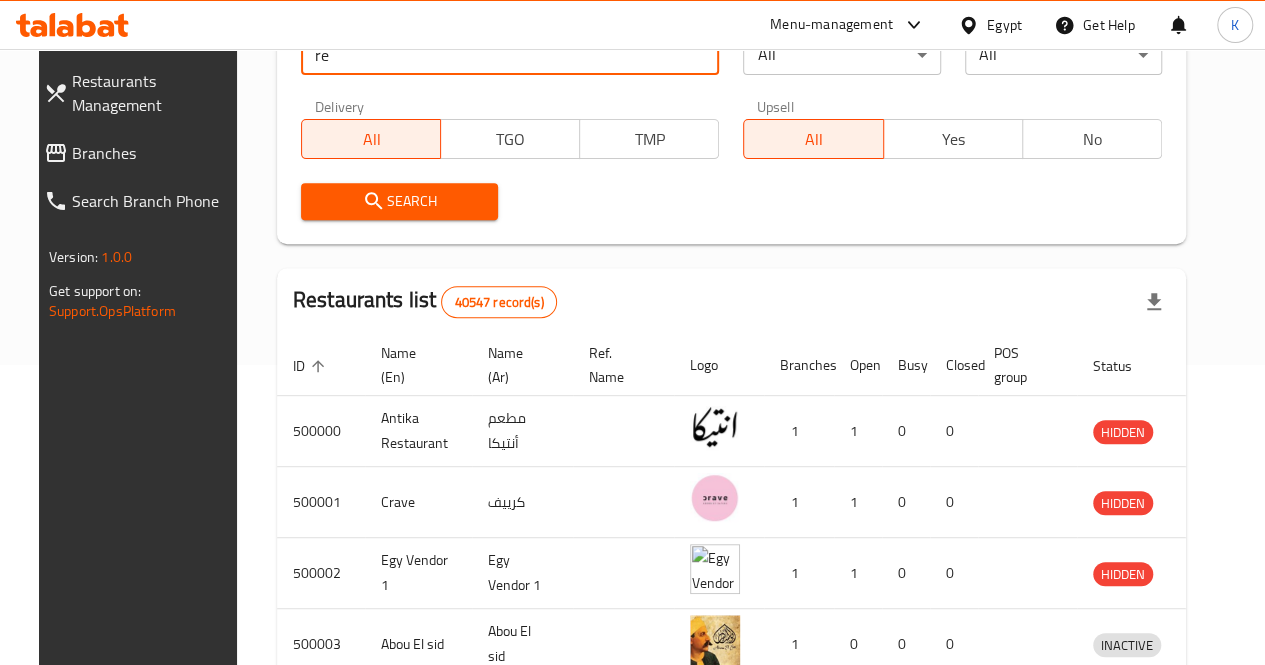 type on "remas land" 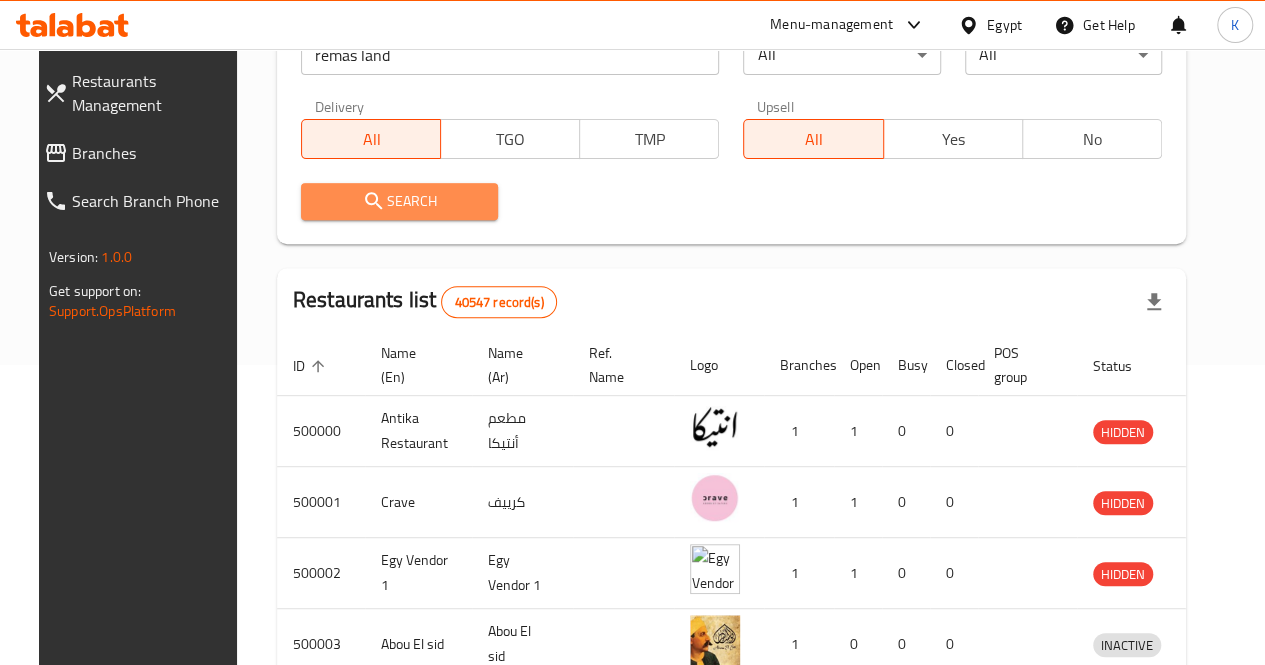 click on "Search" at bounding box center (399, 201) 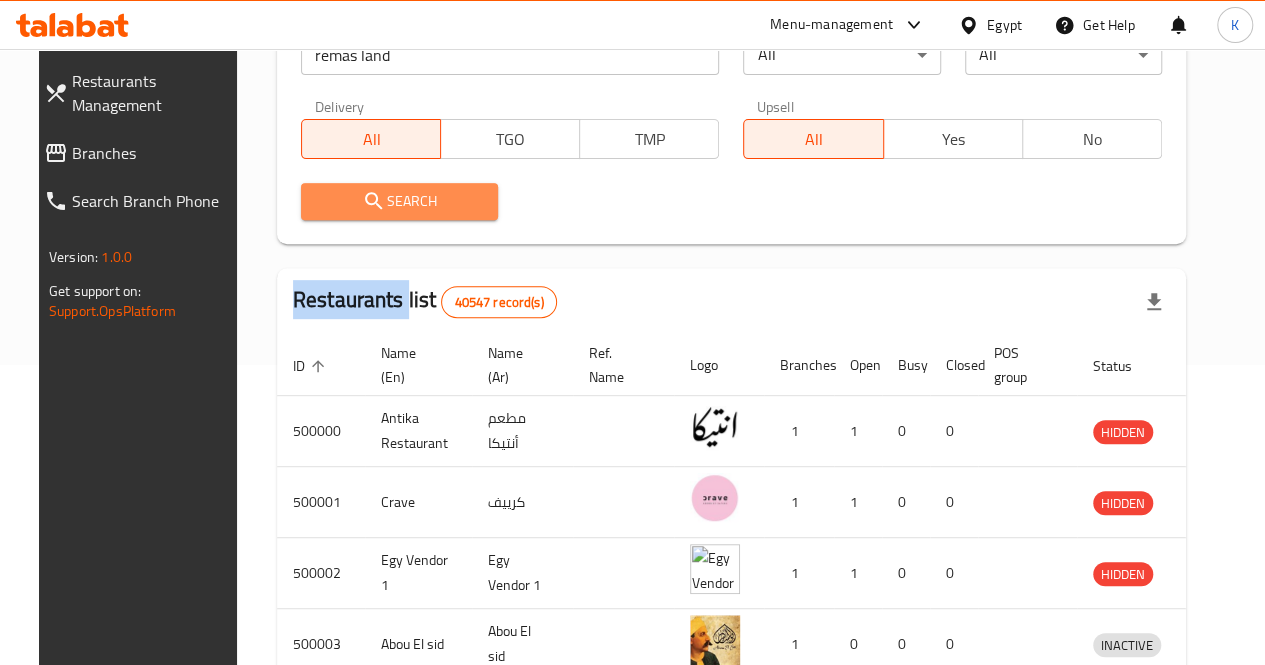 click at bounding box center (632, 332) 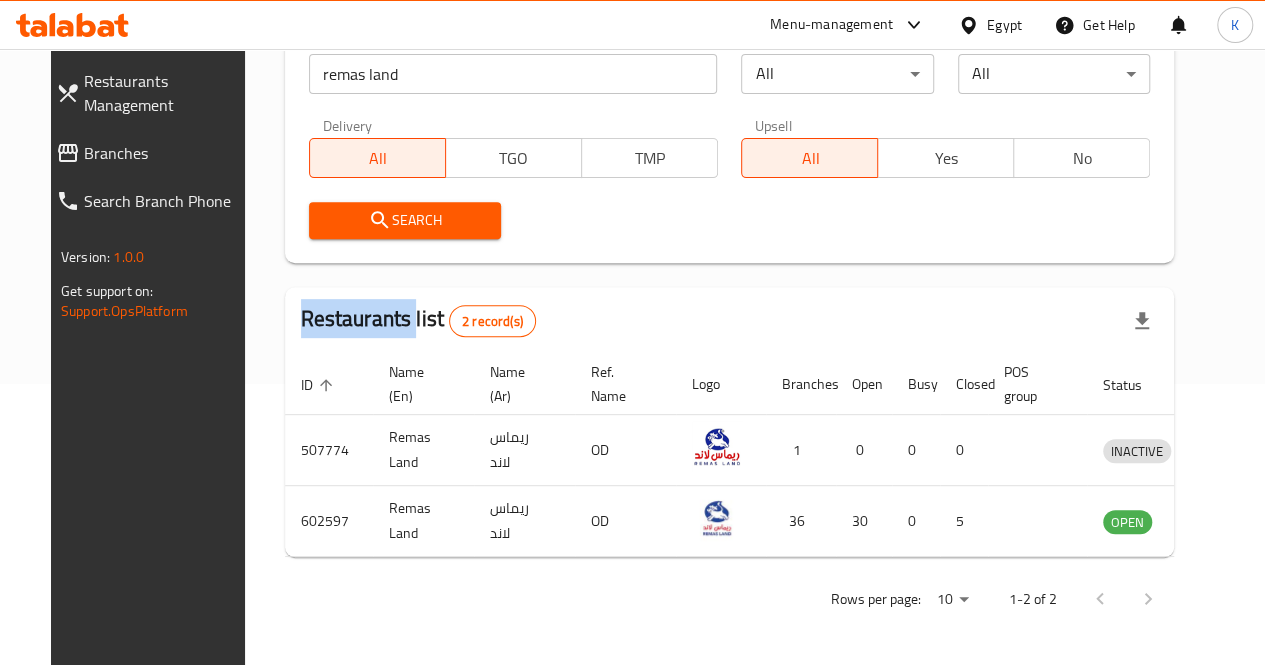 scroll, scrollTop: 295, scrollLeft: 0, axis: vertical 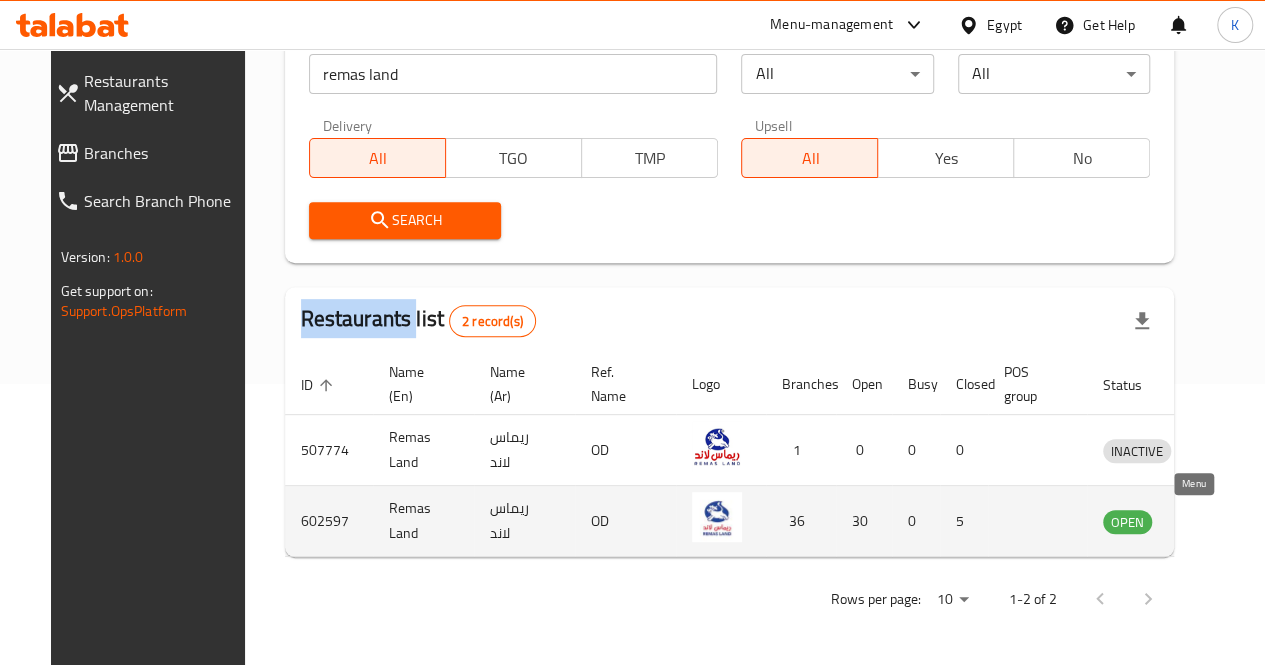 click 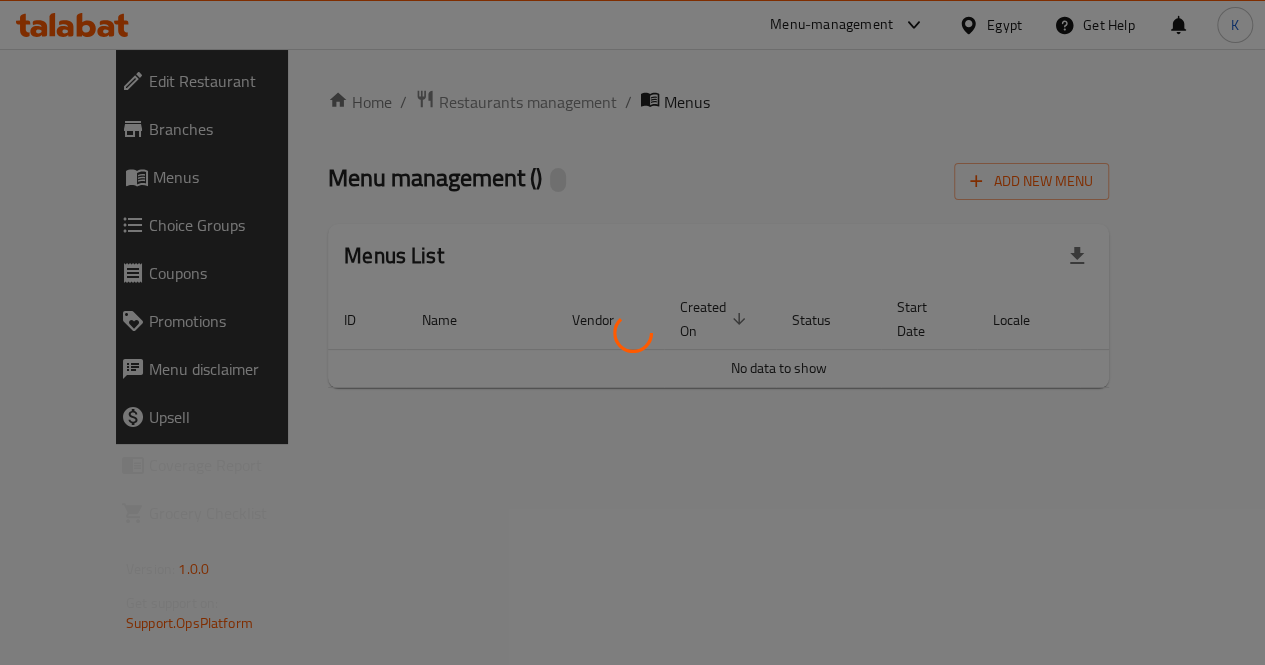 scroll, scrollTop: 0, scrollLeft: 0, axis: both 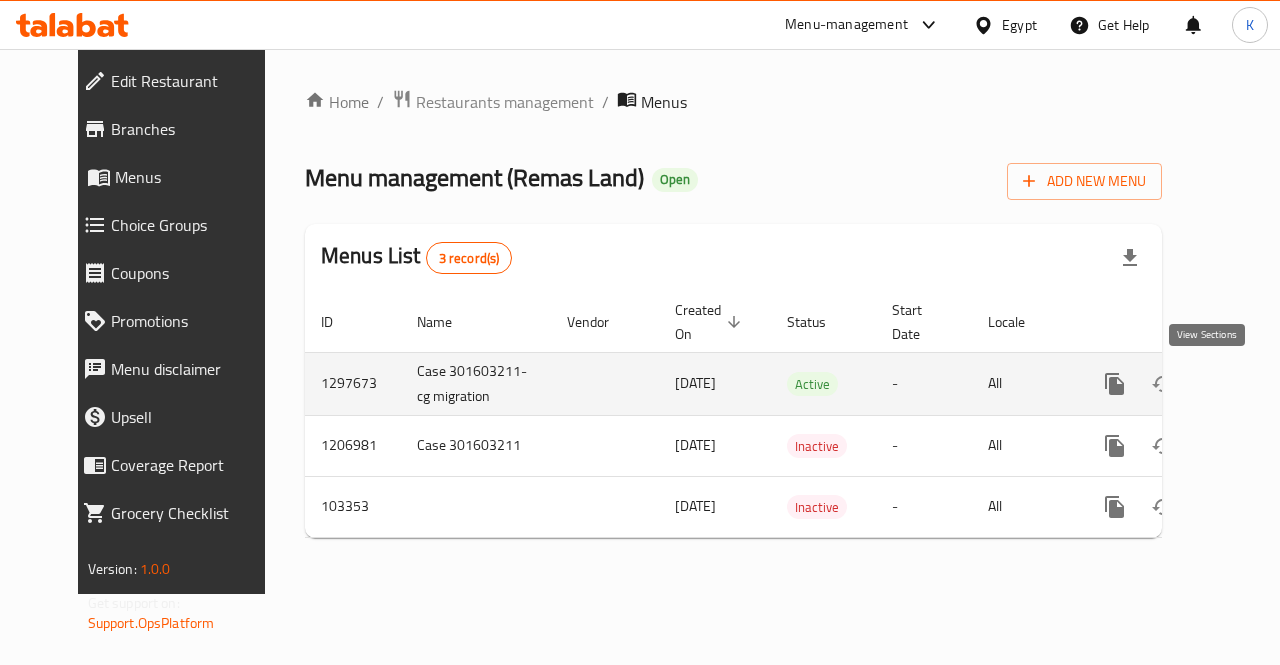 click 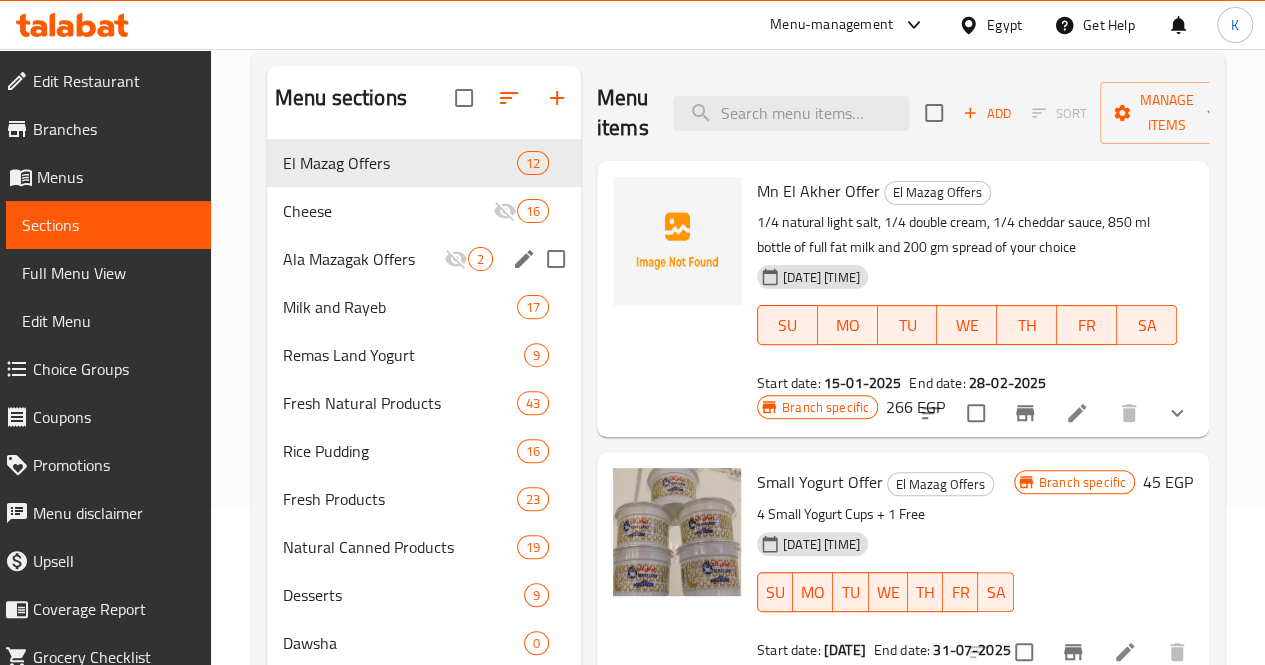 scroll, scrollTop: 100, scrollLeft: 0, axis: vertical 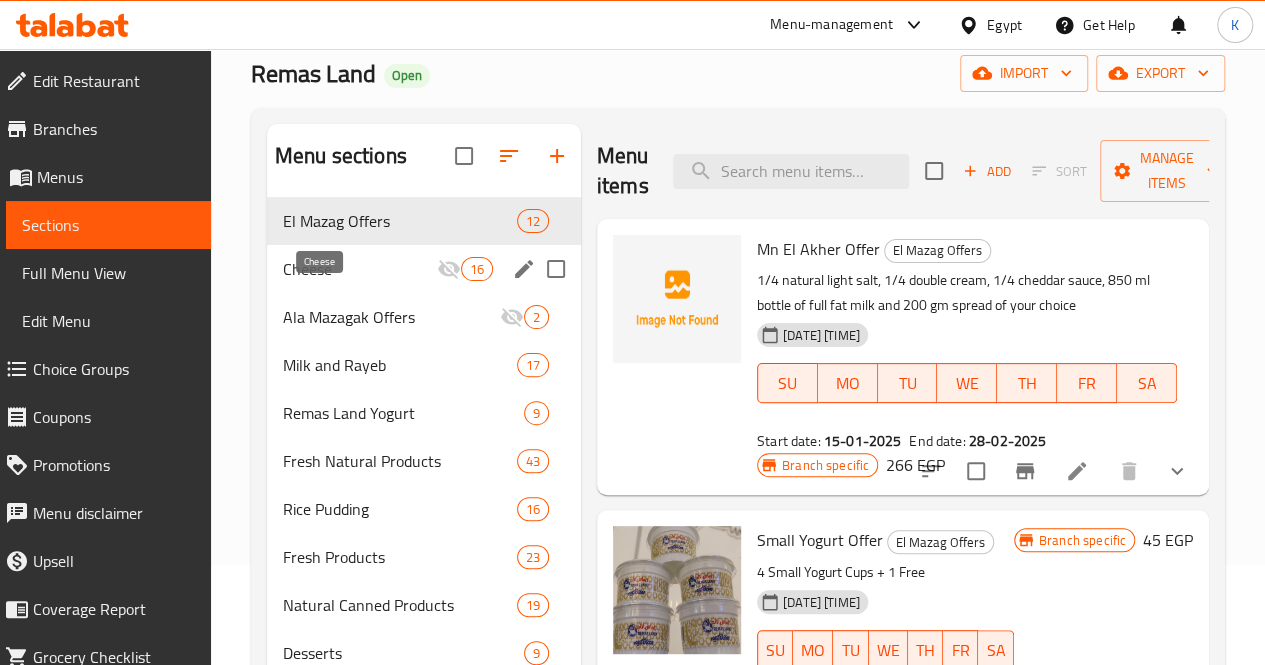 click on "Cheese" at bounding box center [360, 269] 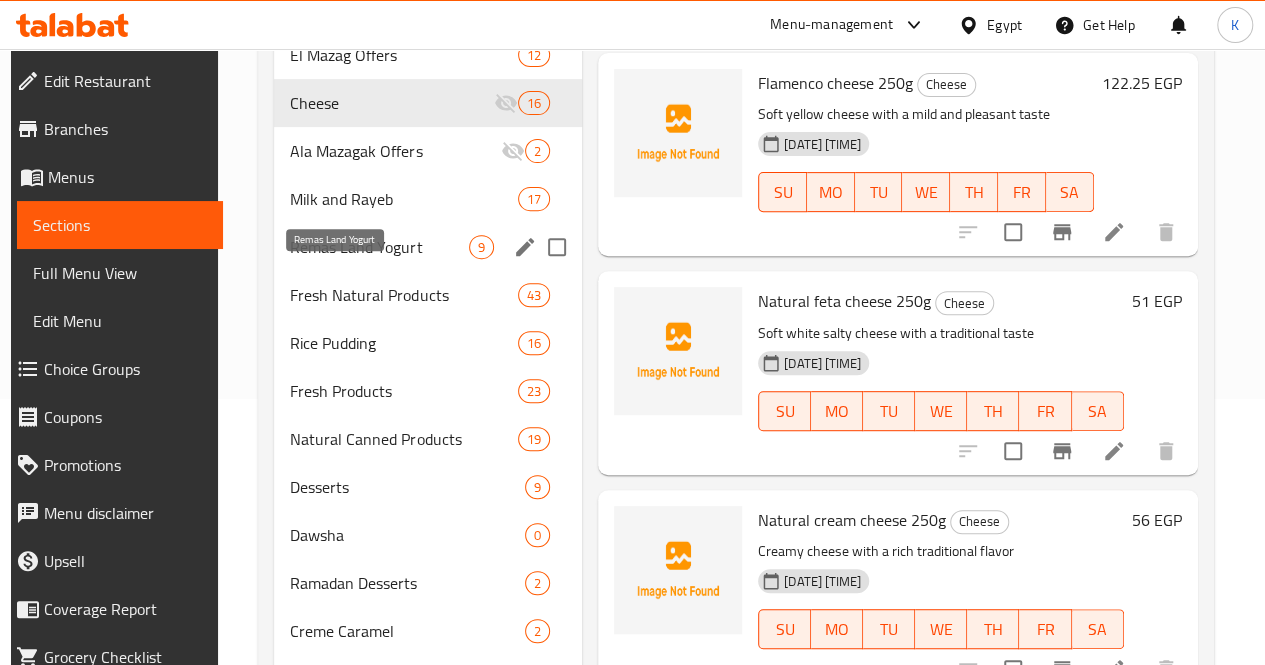 scroll, scrollTop: 300, scrollLeft: 0, axis: vertical 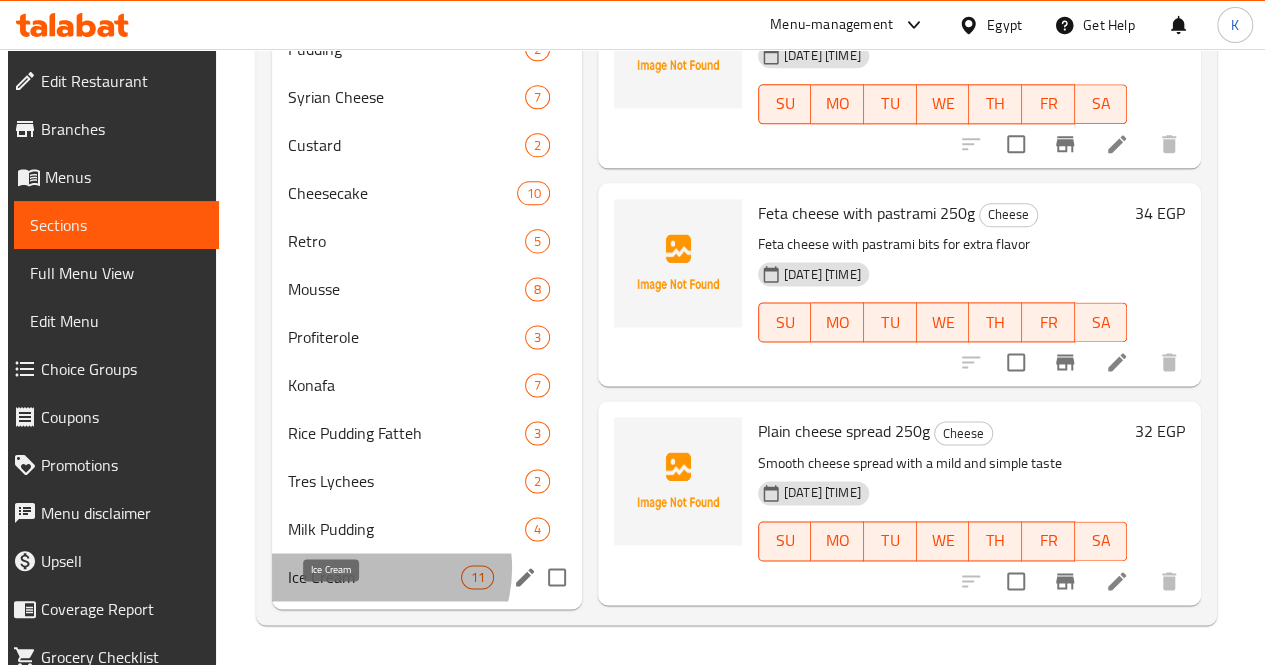 click on "Ice Cream" at bounding box center [374, 577] 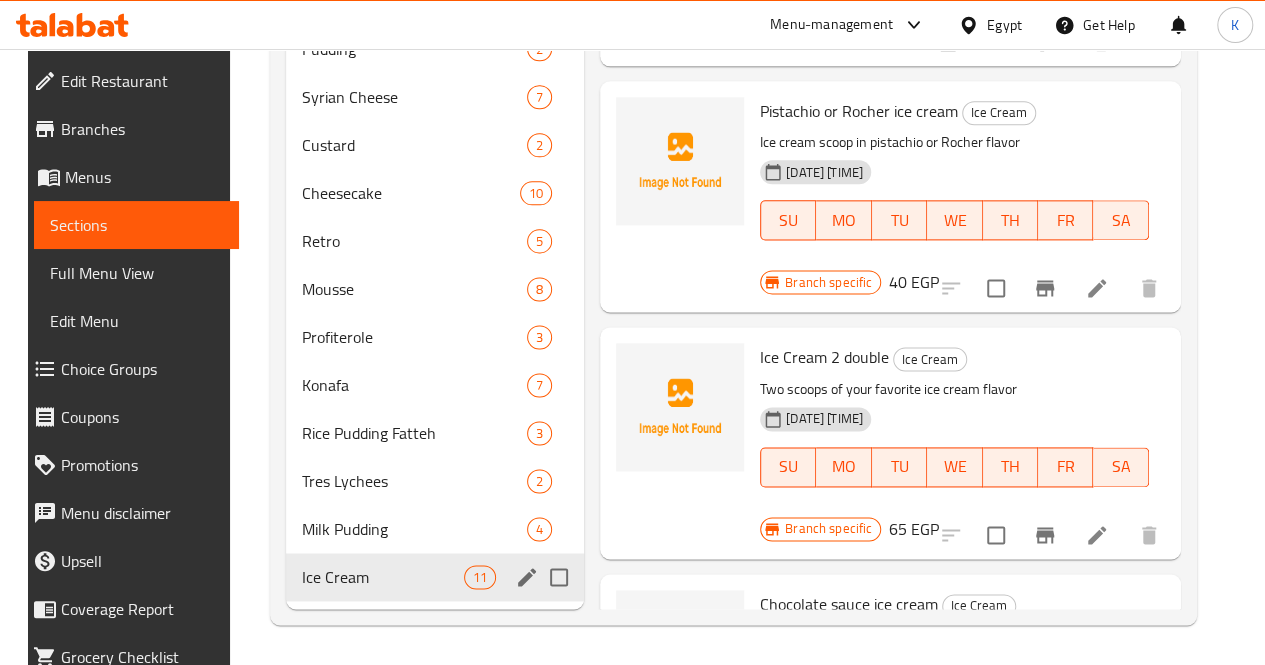 click on "Ice Cream 11" at bounding box center (435, 577) 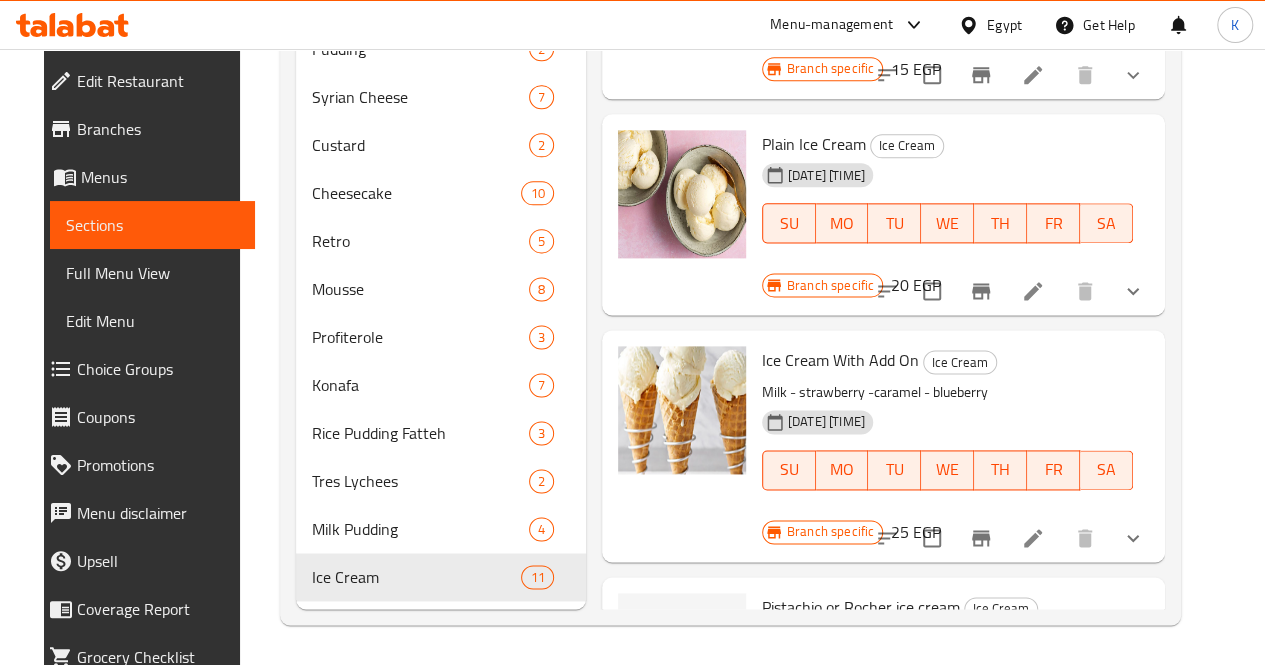 scroll, scrollTop: 404, scrollLeft: 0, axis: vertical 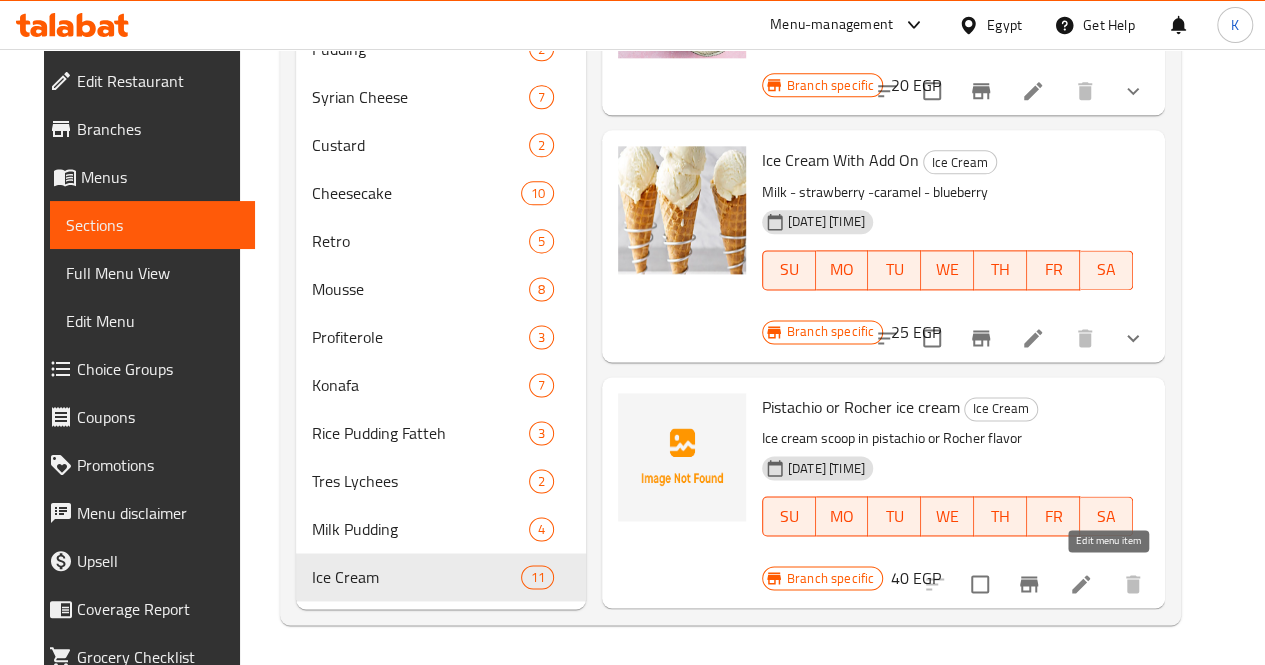 click 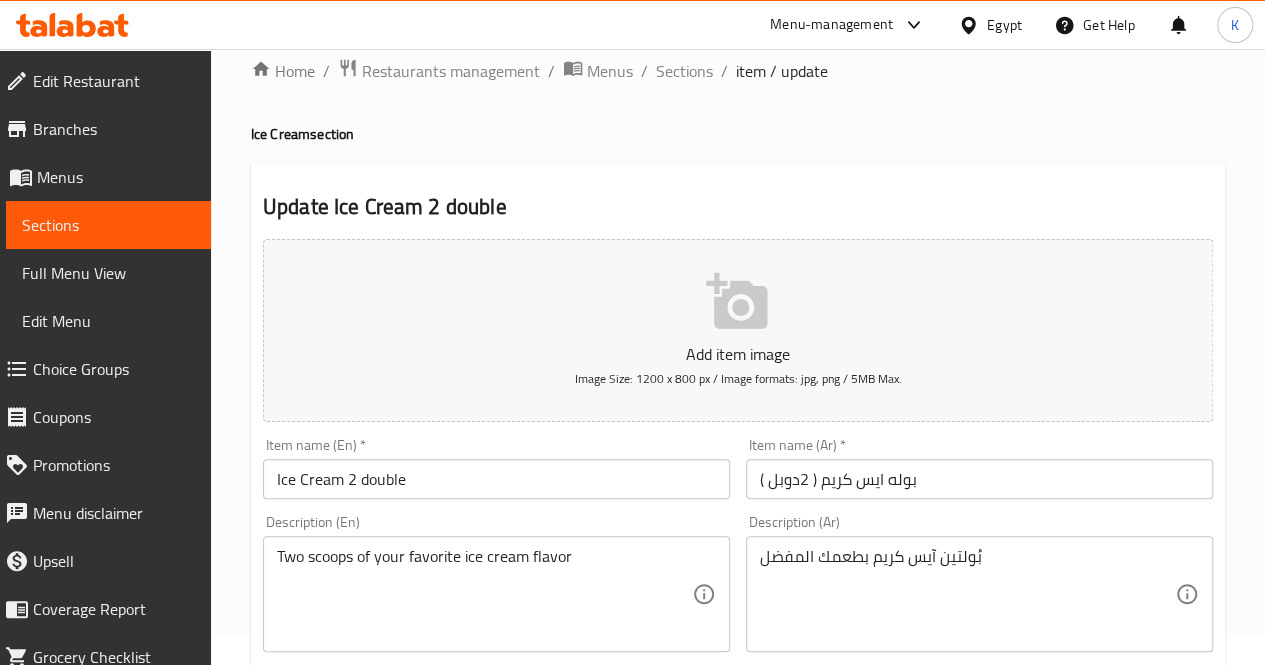scroll, scrollTop: 0, scrollLeft: 0, axis: both 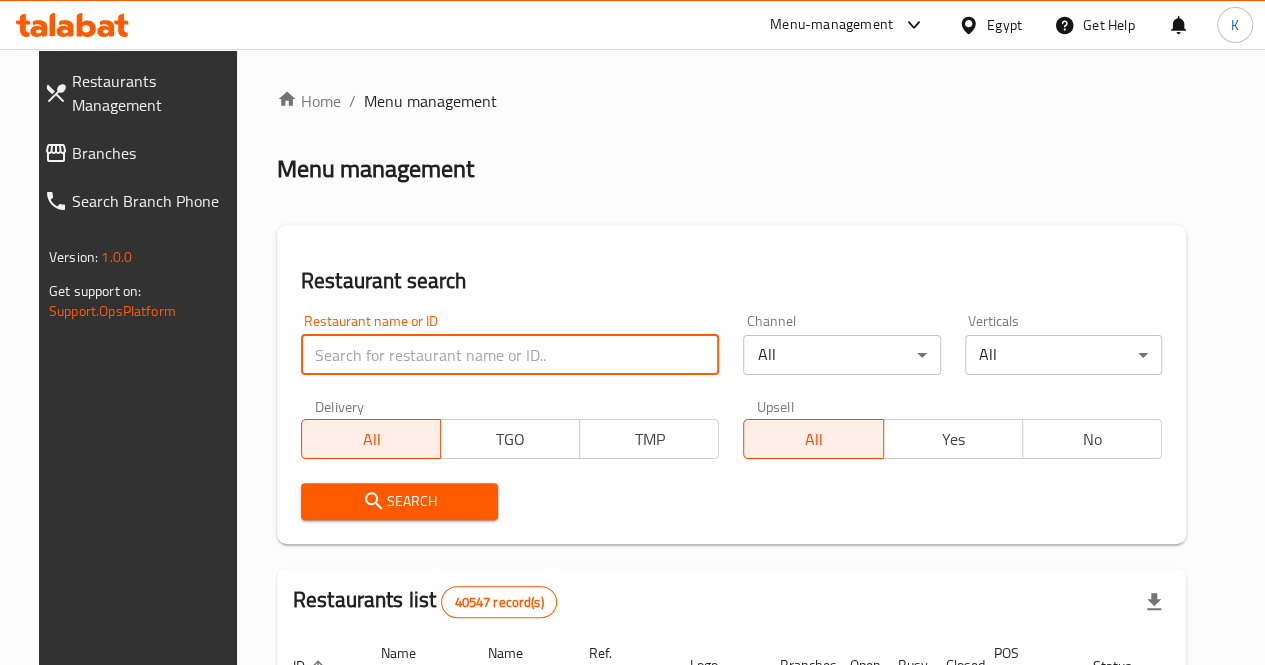 click at bounding box center [510, 355] 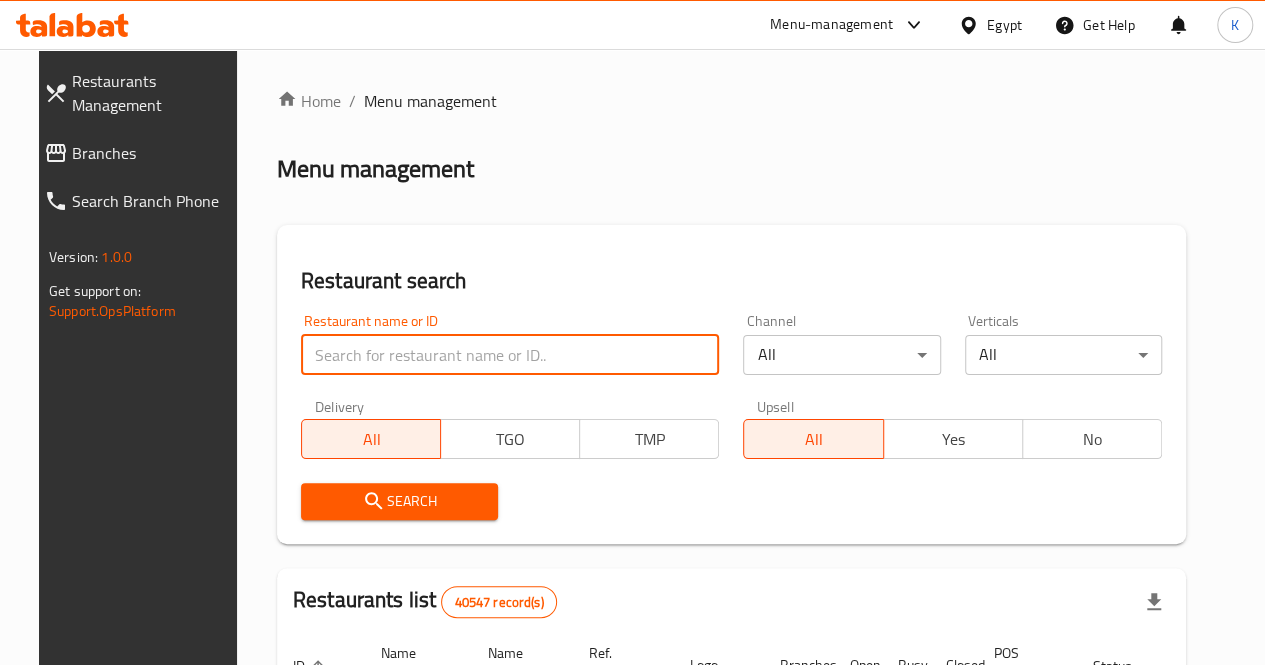 type on "remas land" 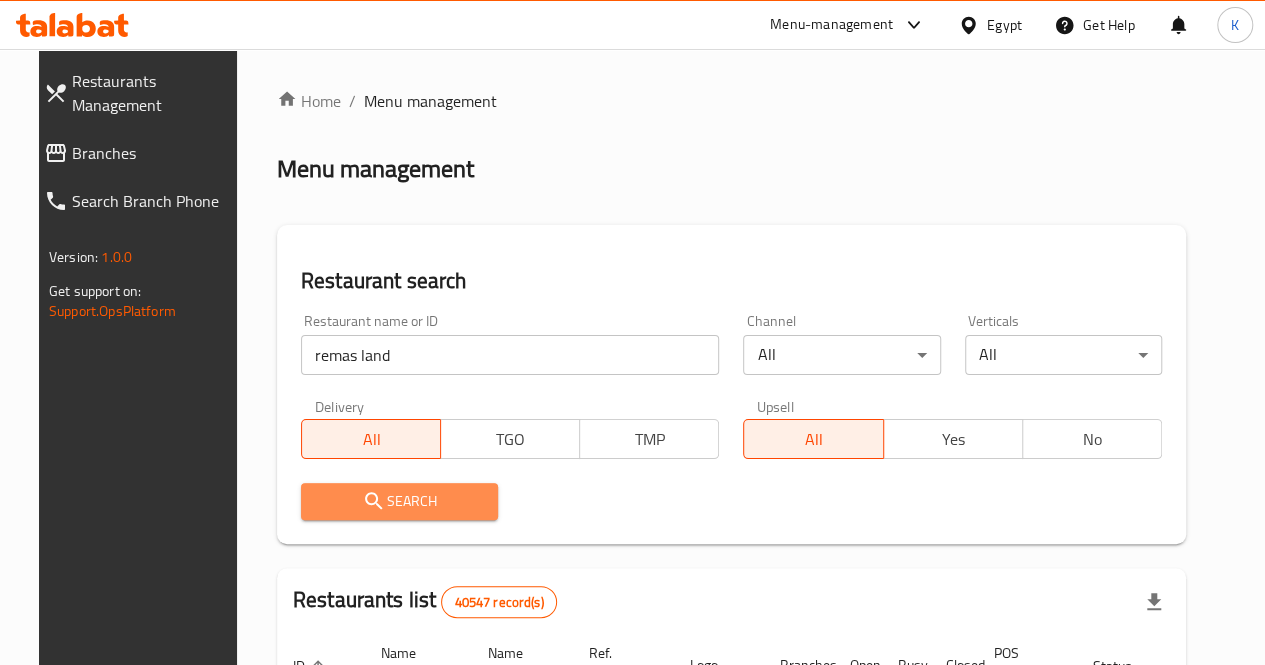 click on "Search" at bounding box center [399, 501] 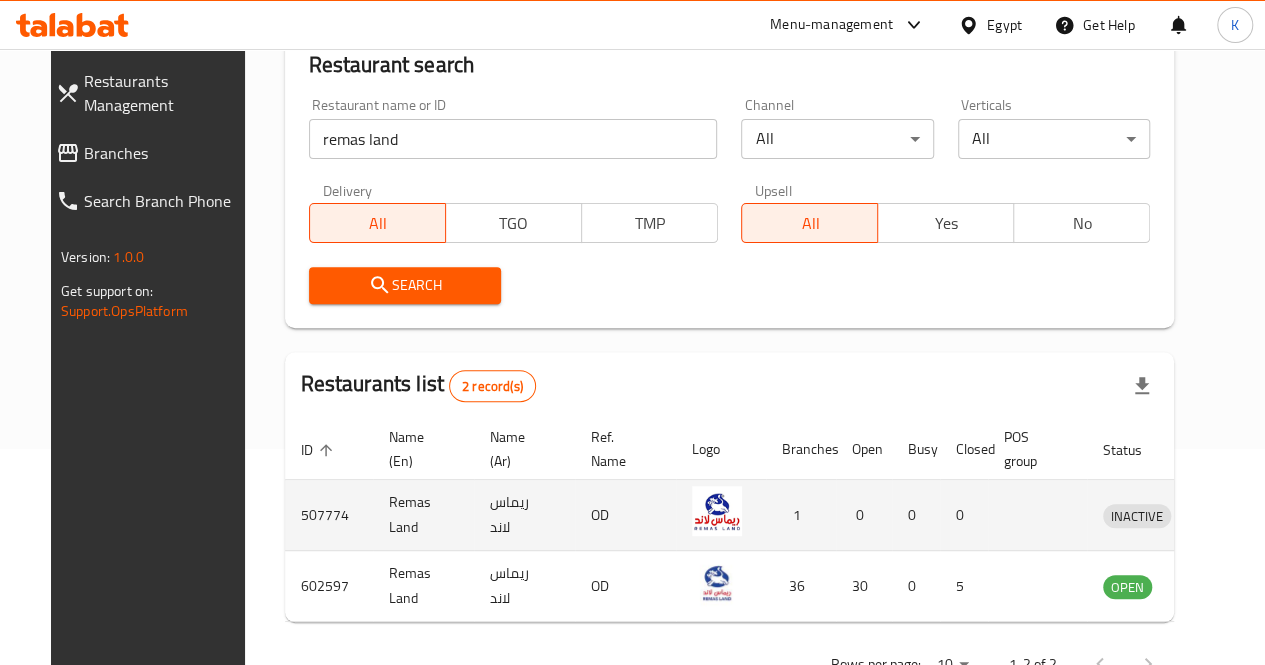 scroll, scrollTop: 288, scrollLeft: 0, axis: vertical 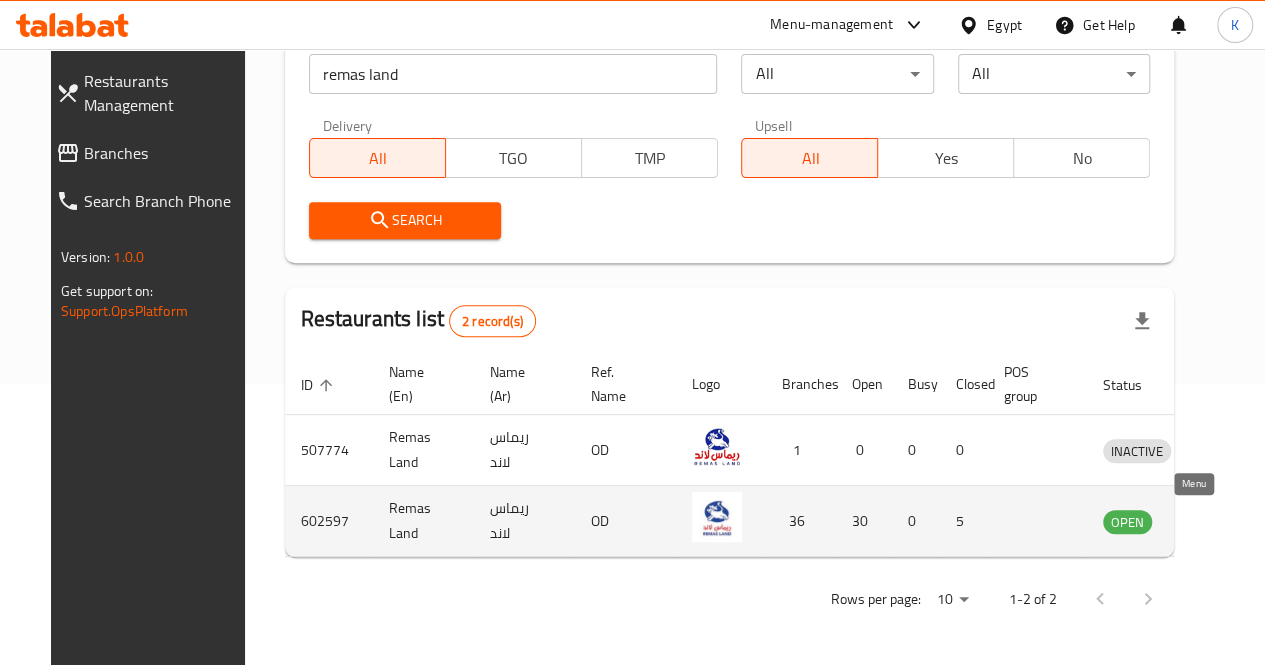 click 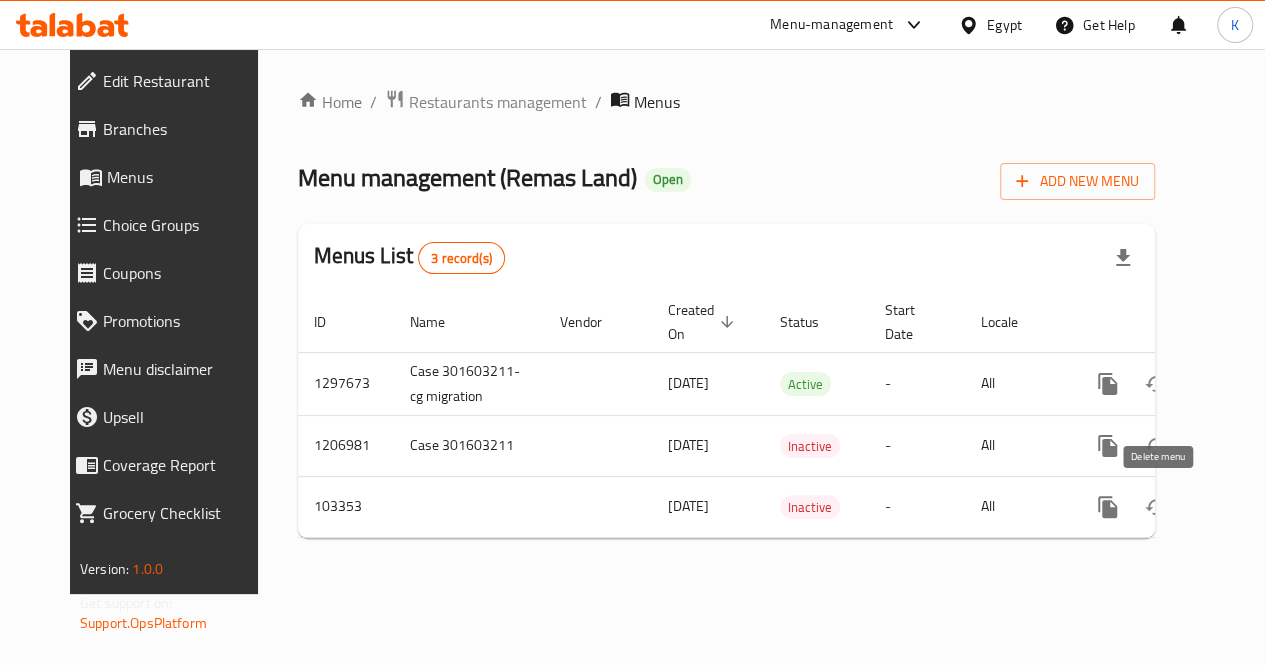 scroll, scrollTop: 0, scrollLeft: 0, axis: both 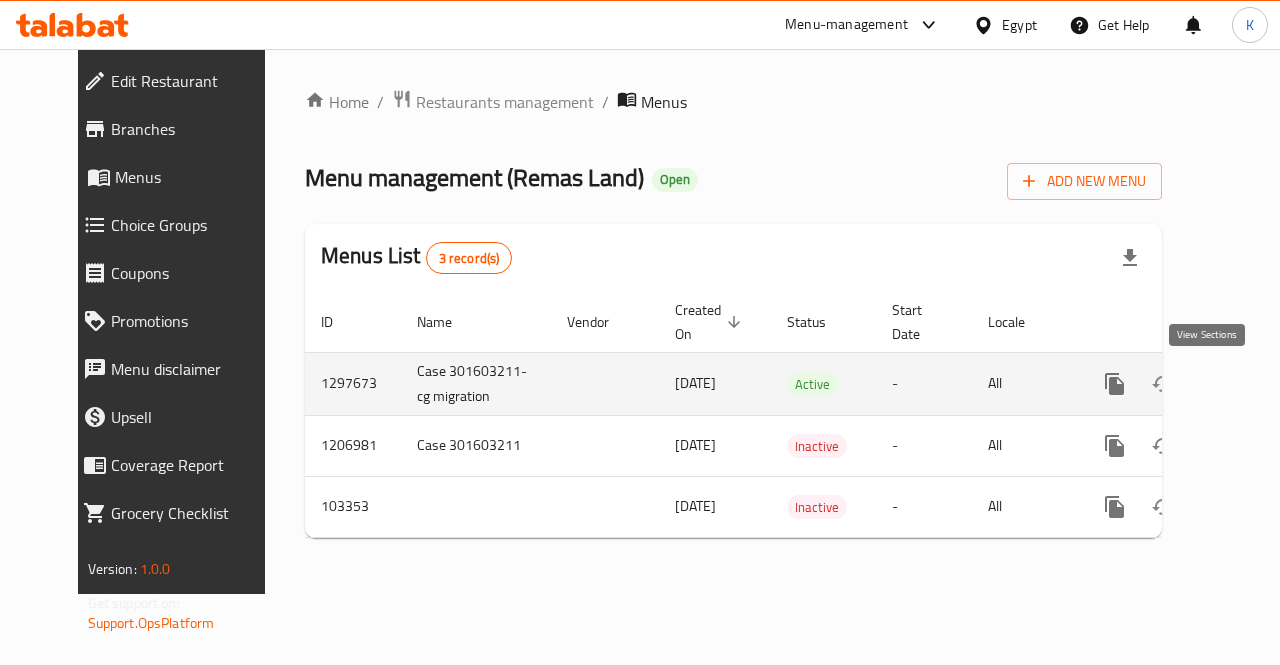 click at bounding box center [1259, 384] 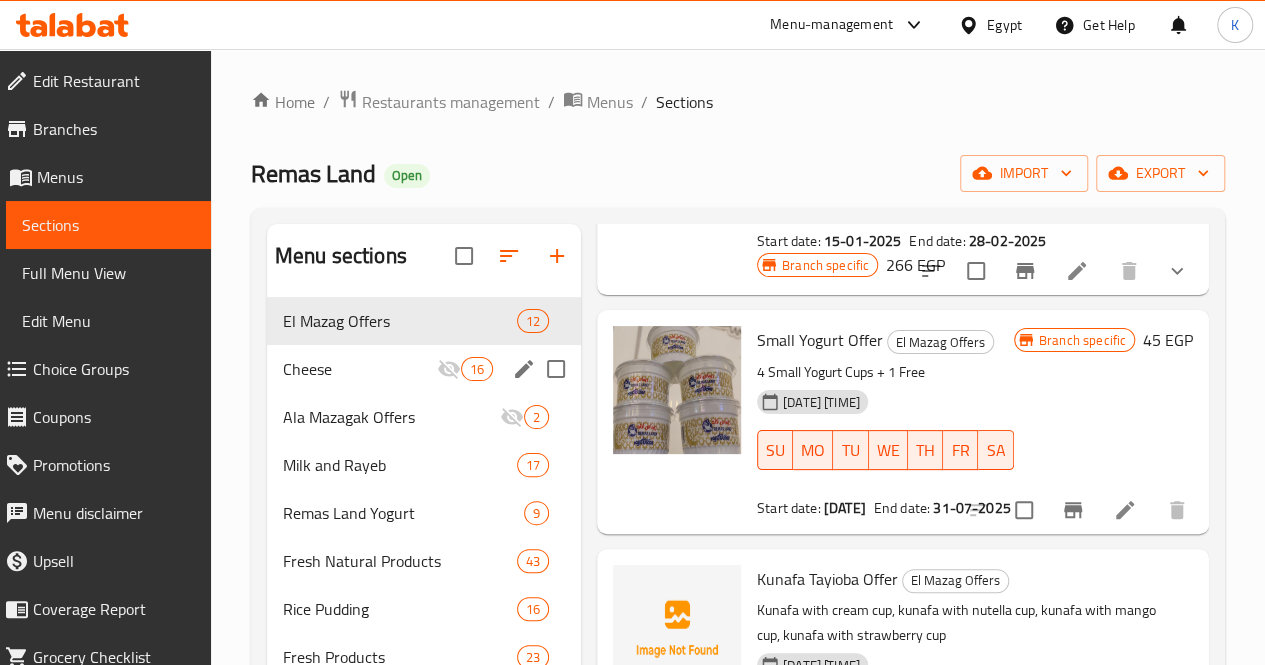 scroll, scrollTop: 500, scrollLeft: 0, axis: vertical 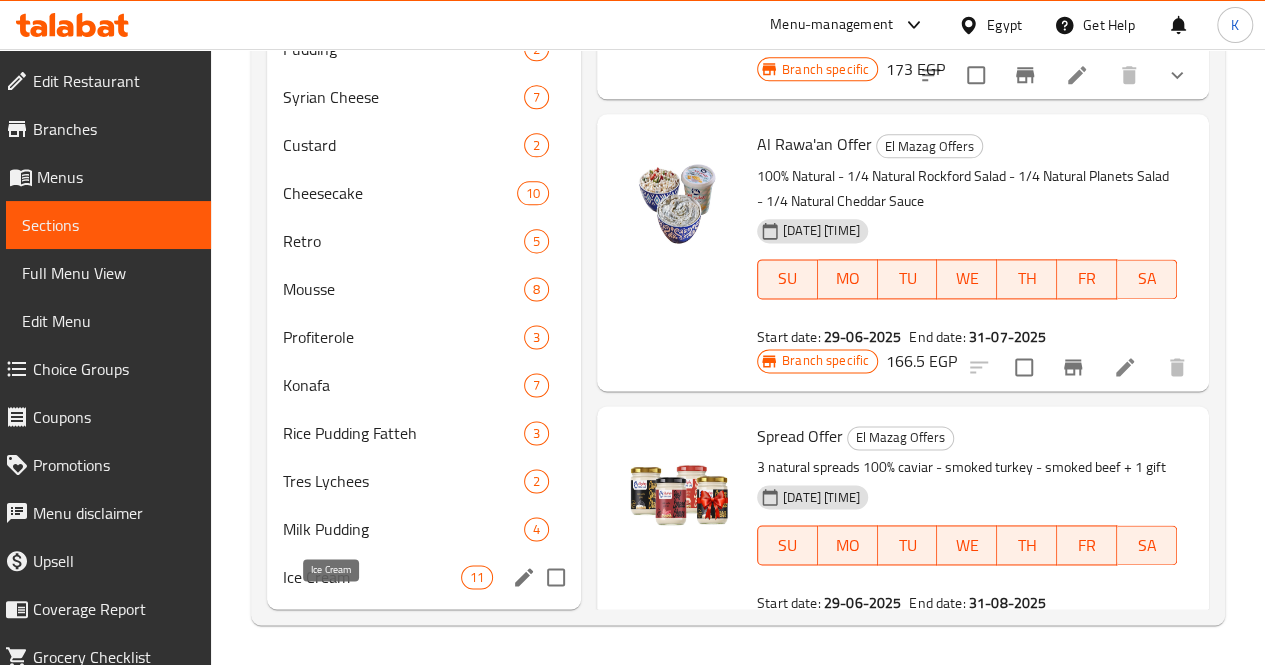 click on "Ice Cream" at bounding box center [372, 577] 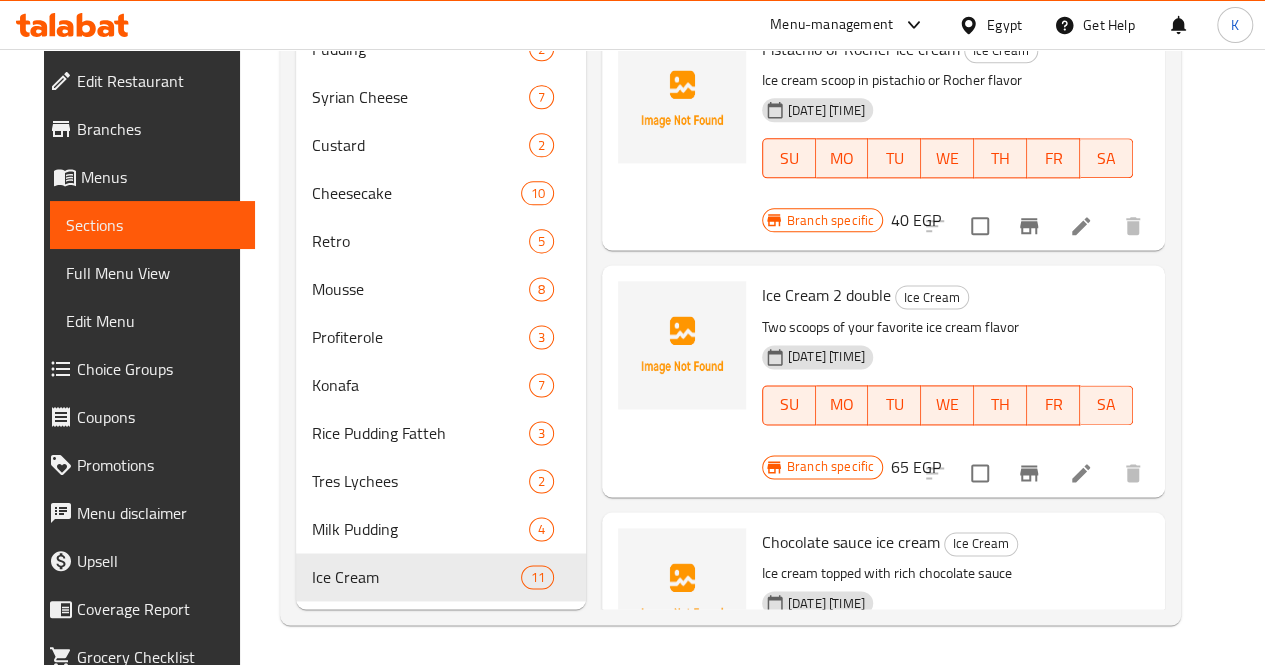scroll, scrollTop: 804, scrollLeft: 0, axis: vertical 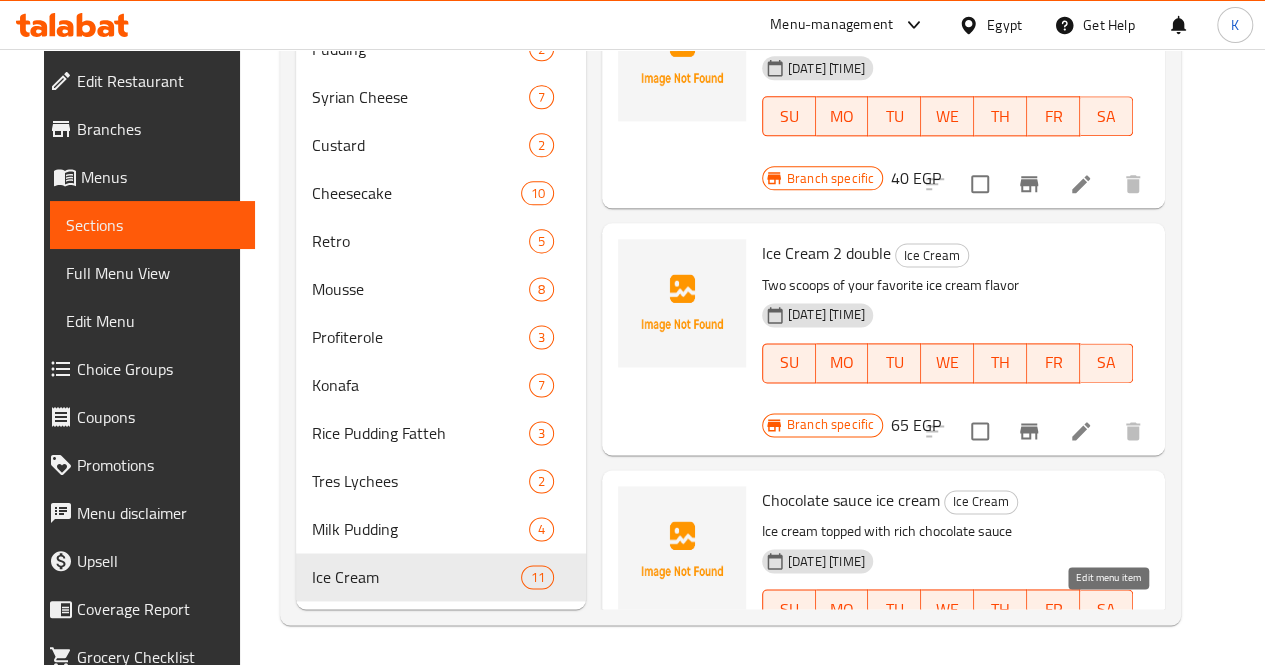 click 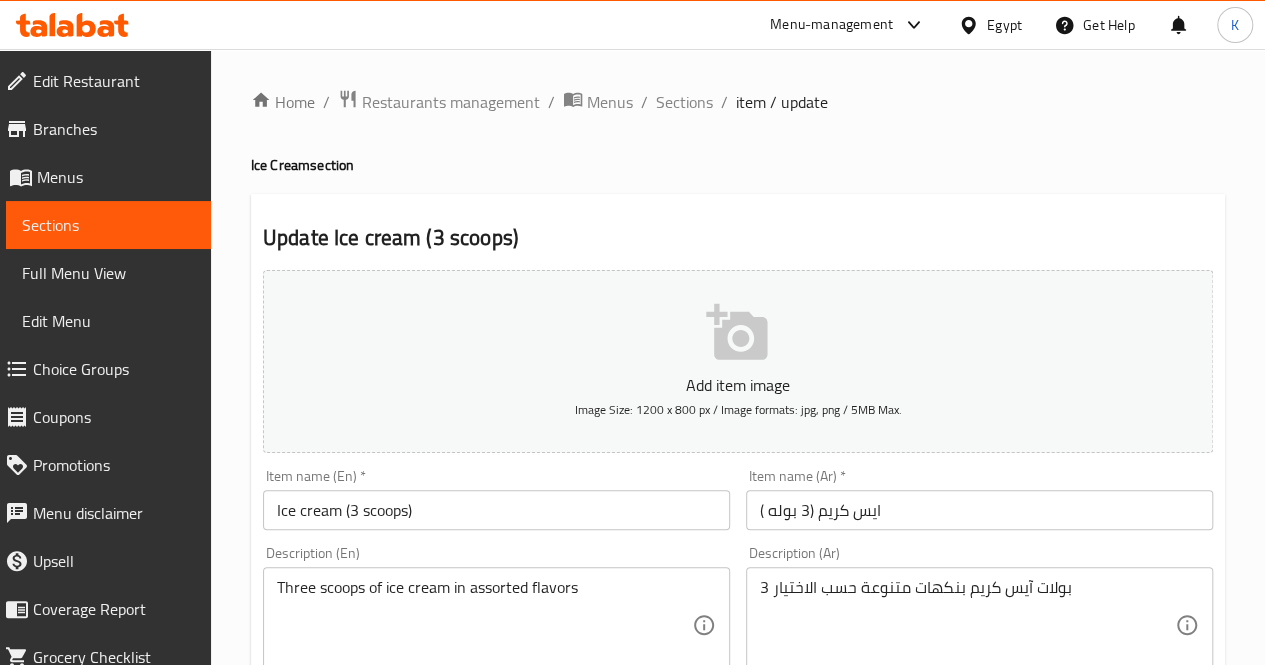 scroll, scrollTop: 200, scrollLeft: 0, axis: vertical 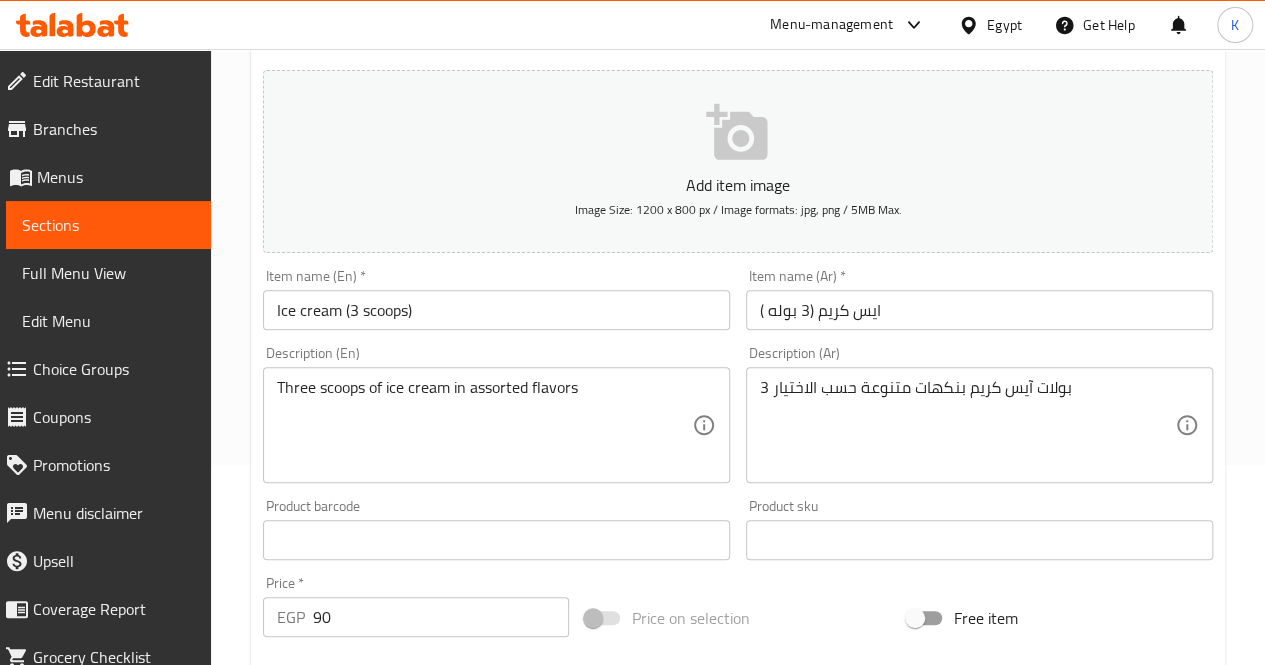 drag, startPoint x: 752, startPoint y: 389, endPoint x: 863, endPoint y: 396, distance: 111.220505 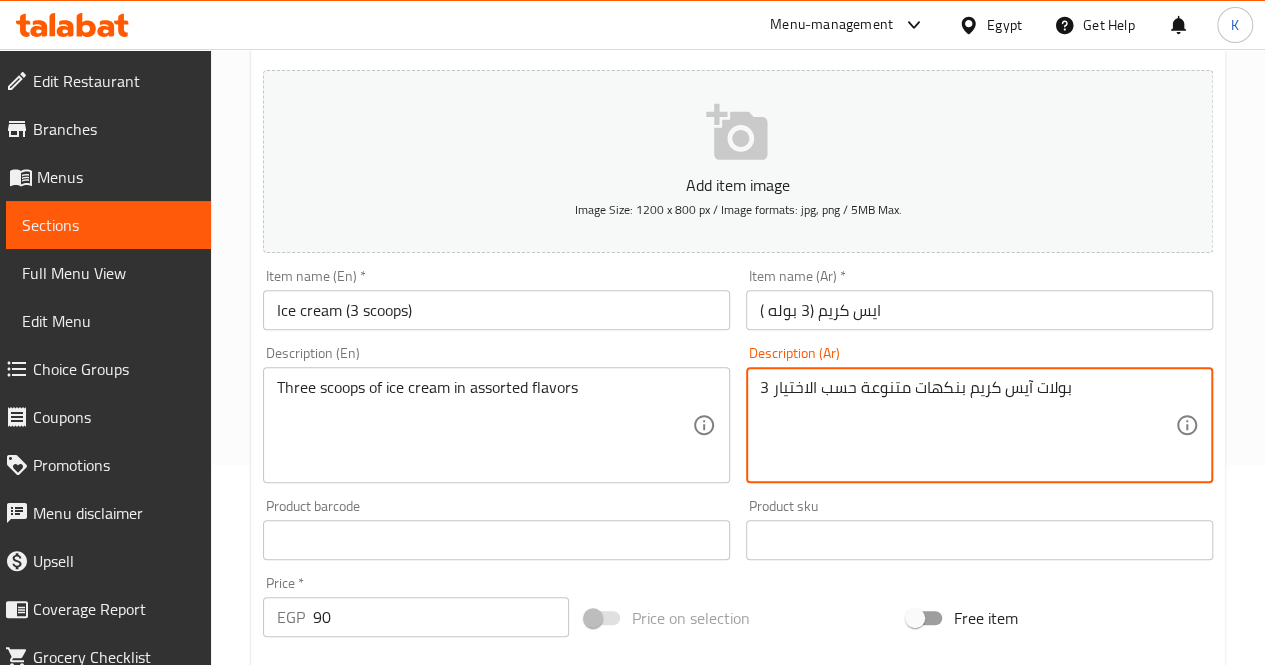 drag, startPoint x: 963, startPoint y: 387, endPoint x: 776, endPoint y: 384, distance: 187.02406 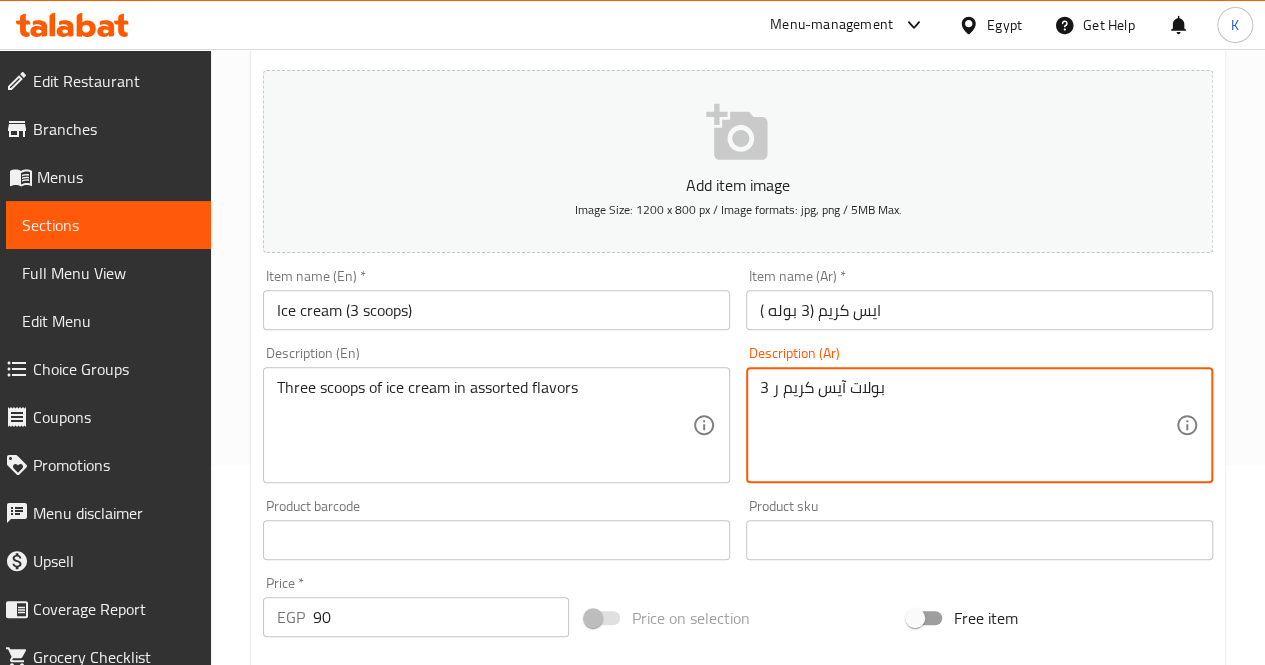click on "3 بولات آيس كريم ر" at bounding box center [967, 425] 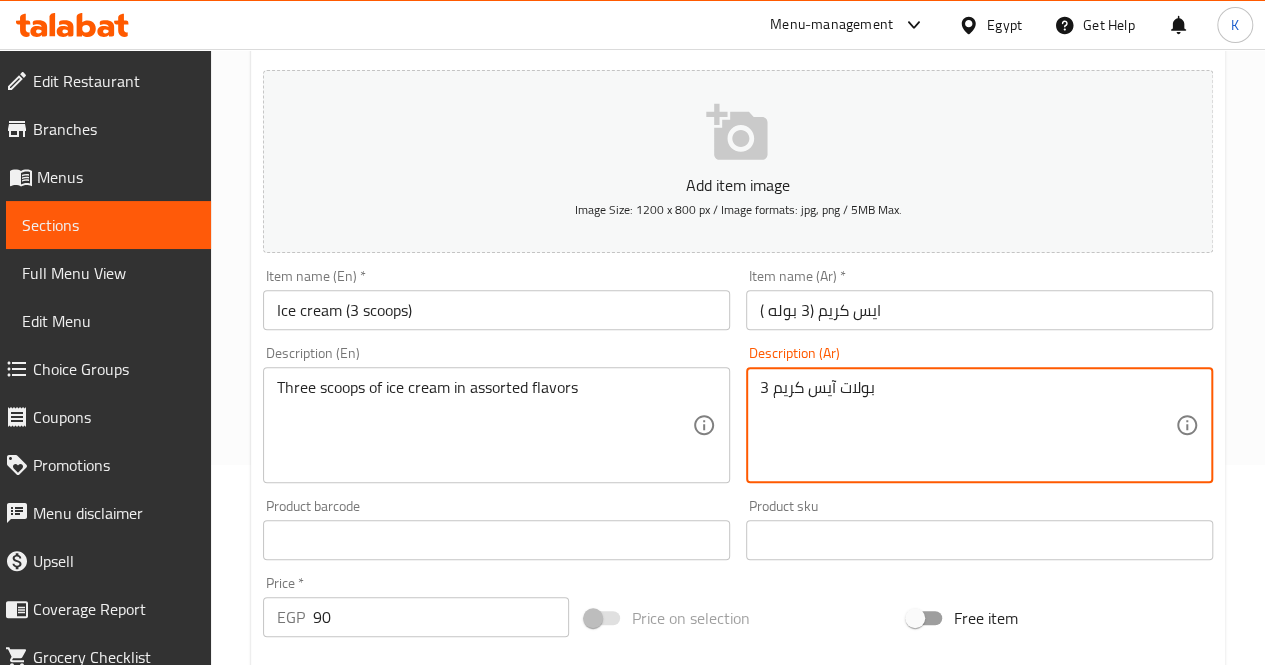 drag, startPoint x: 773, startPoint y: 389, endPoint x: 750, endPoint y: 384, distance: 23.537205 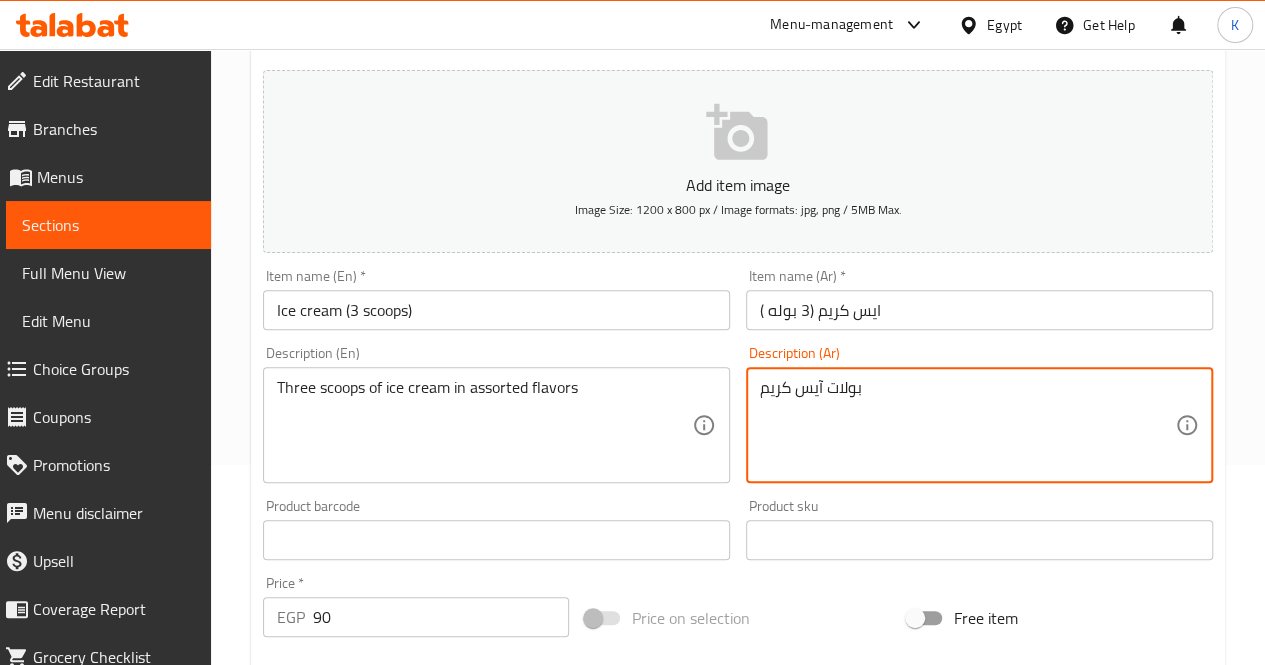 click on "بولات آيس كريم" at bounding box center [967, 425] 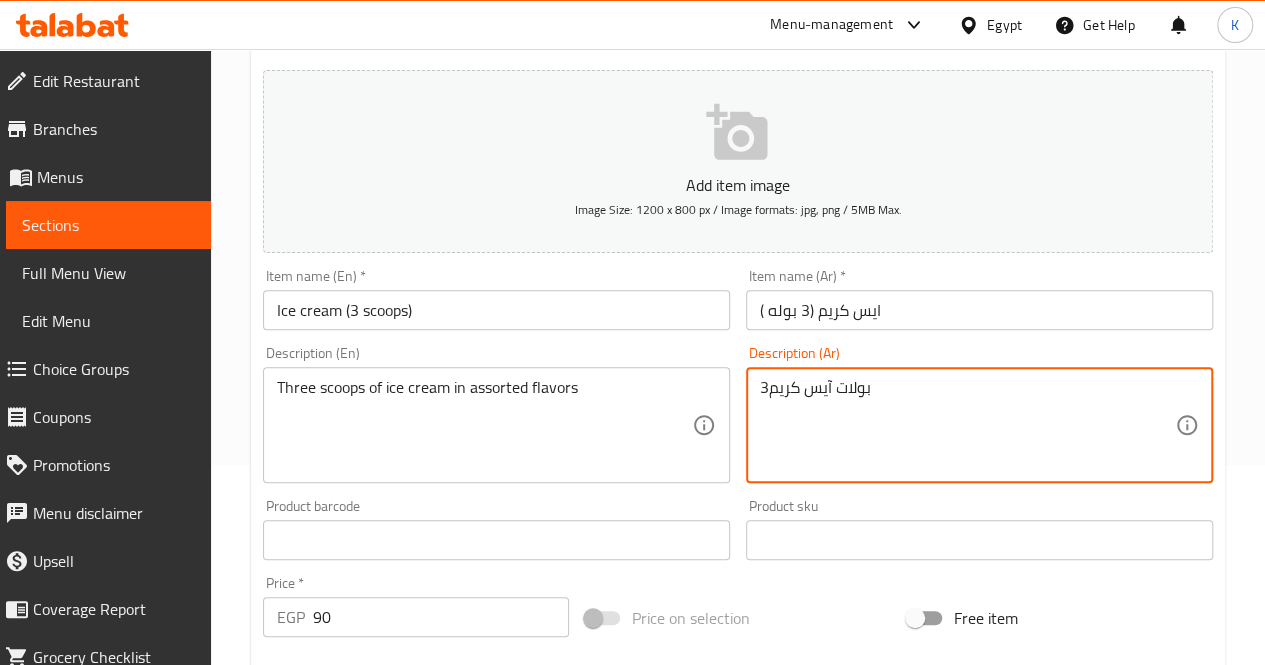 click on "بولات آيس كريم3" at bounding box center (967, 425) 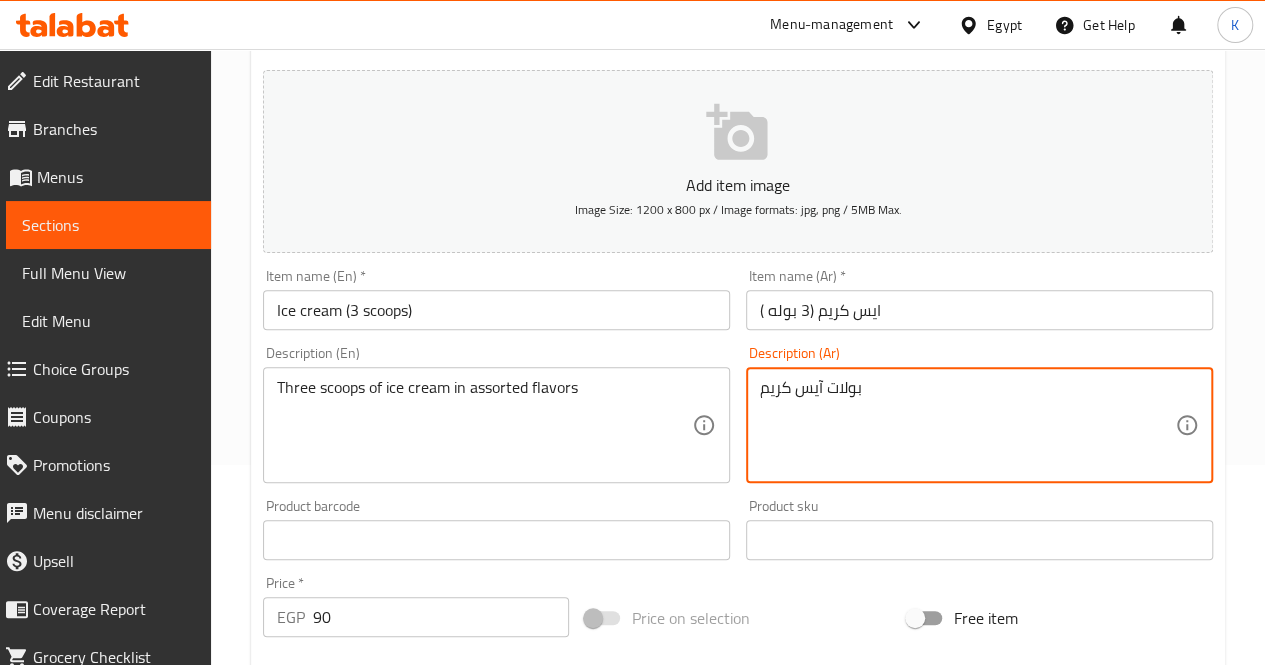 click on "بولات آيس كريم Description (Ar)" at bounding box center [979, 425] 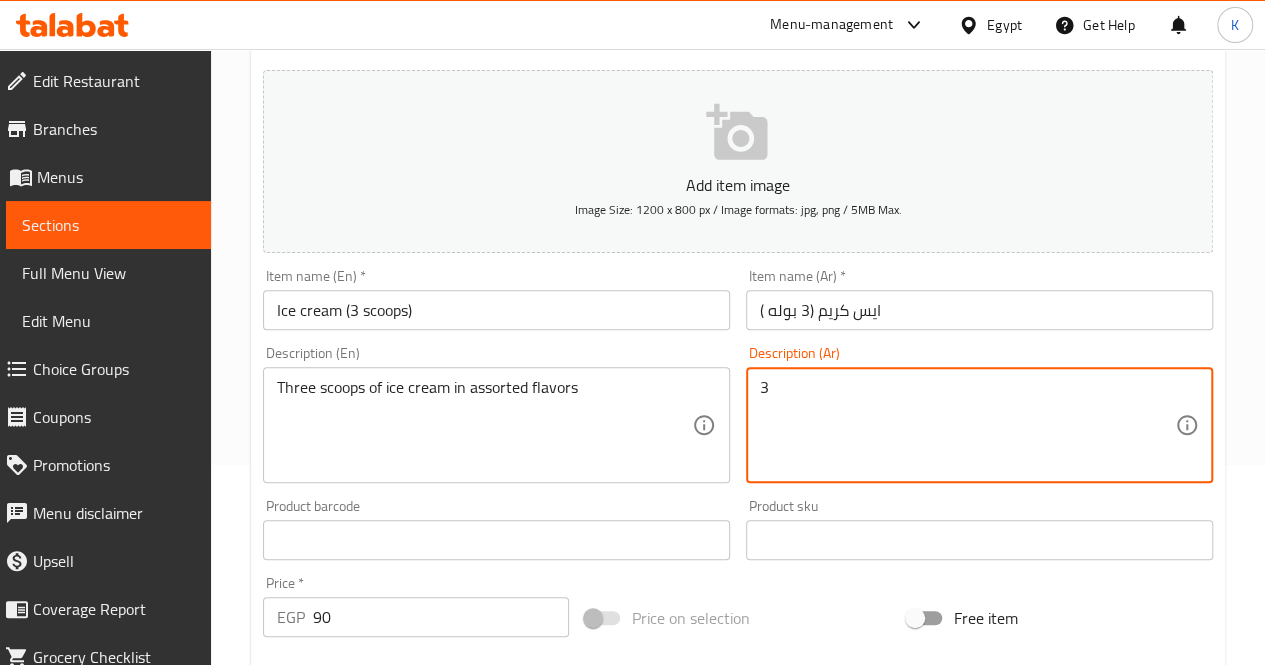 type on "3" 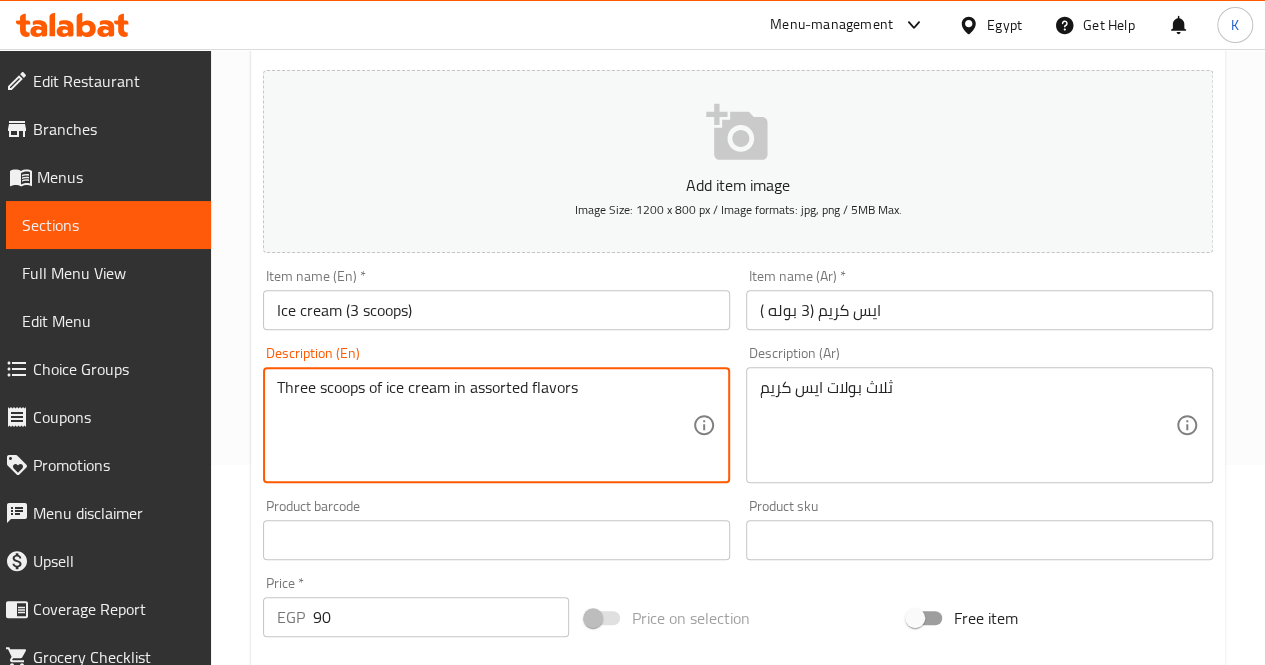 drag, startPoint x: 588, startPoint y: 391, endPoint x: 468, endPoint y: 385, distance: 120.14991 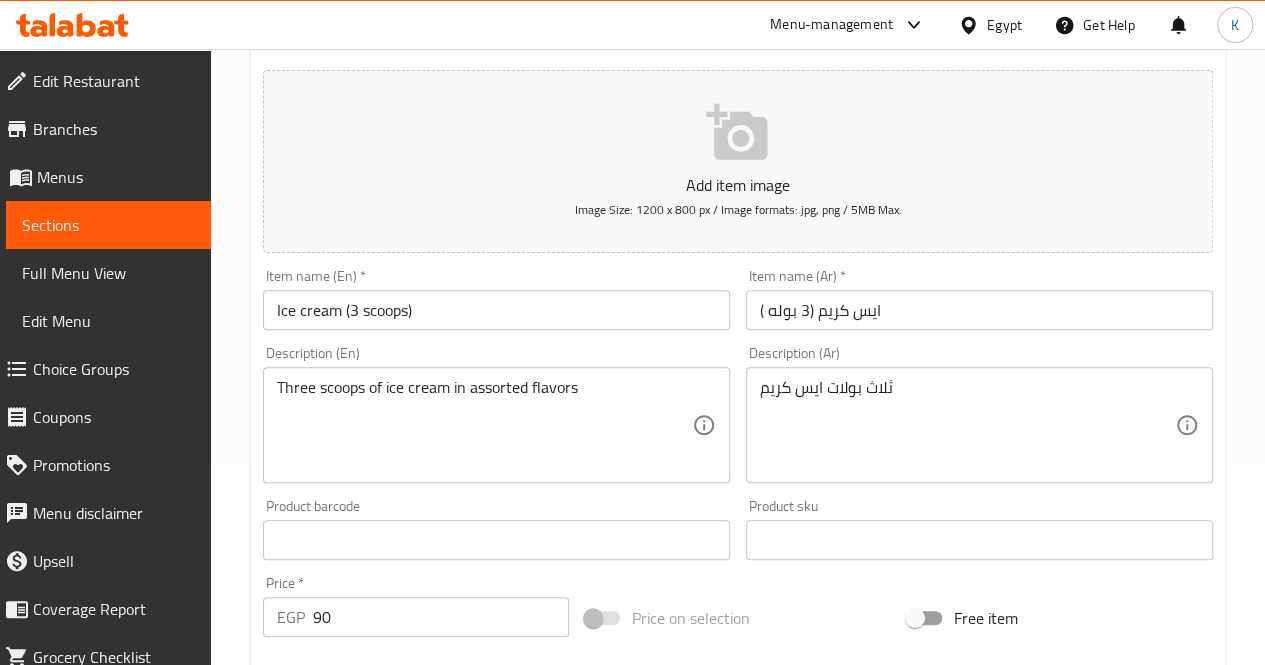 drag, startPoint x: 750, startPoint y: 381, endPoint x: 1007, endPoint y: 364, distance: 257.56165 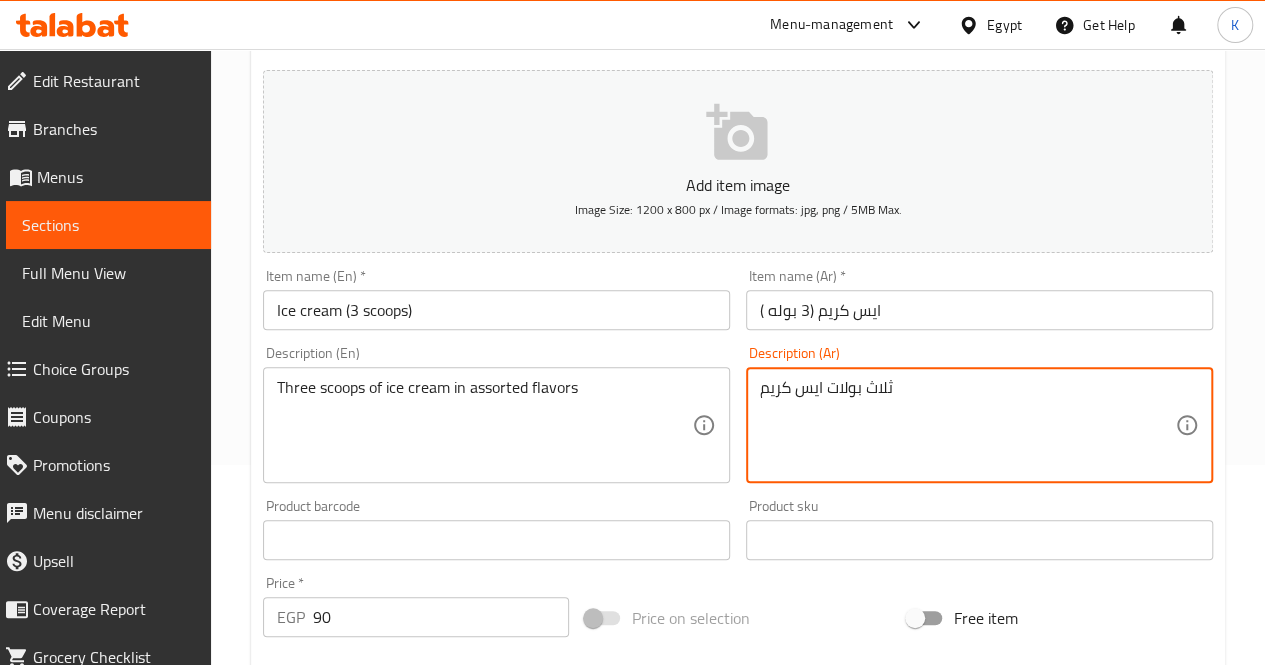 drag, startPoint x: 899, startPoint y: 386, endPoint x: 630, endPoint y: 385, distance: 269.00186 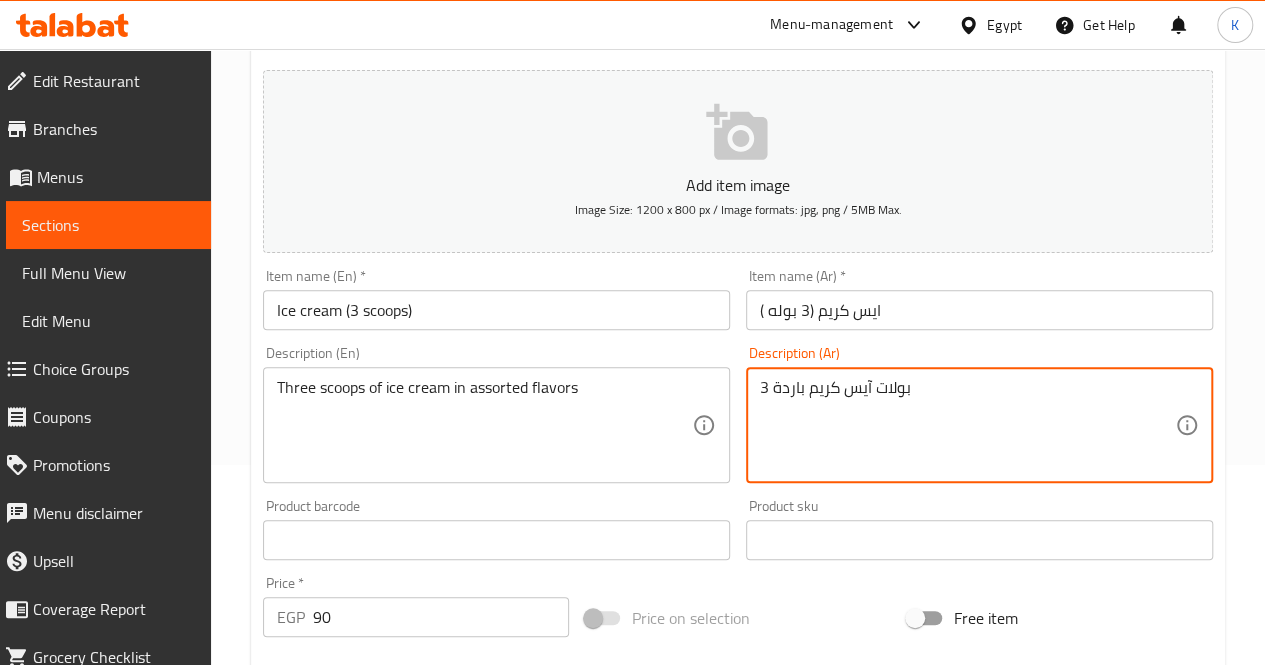 click on "3 بولات آيس كريم باردة Description (Ar)" at bounding box center [979, 425] 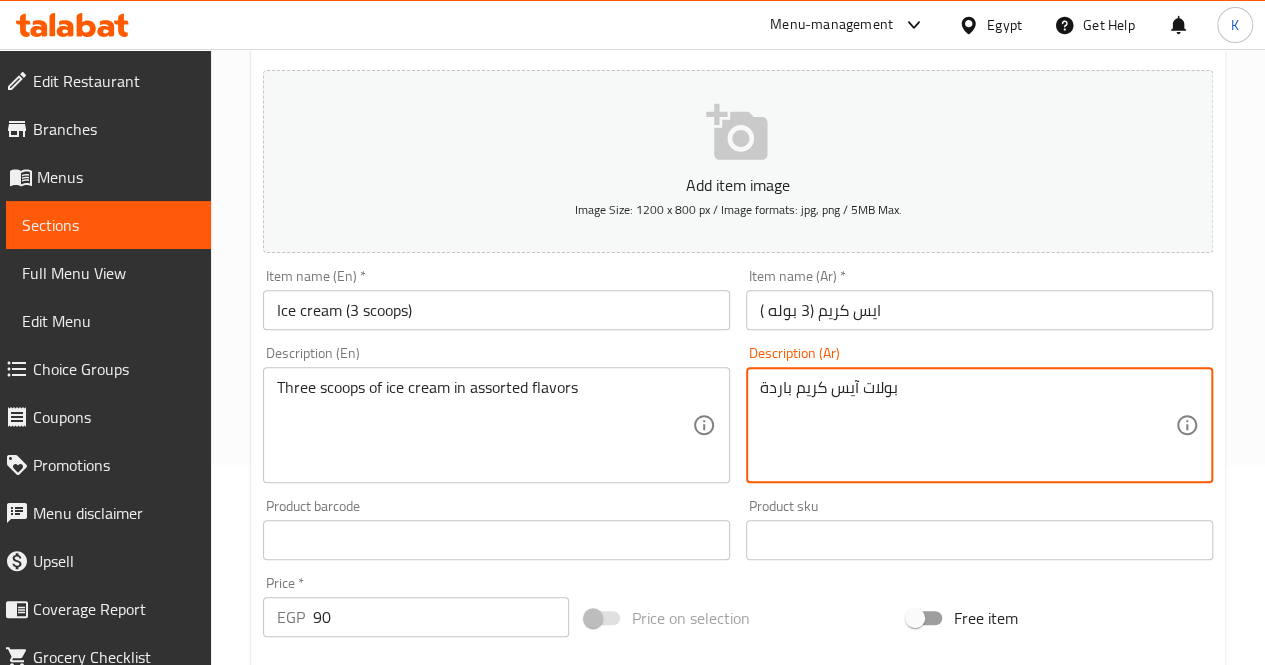 click on "بولات آيس كريم باردة" at bounding box center (967, 425) 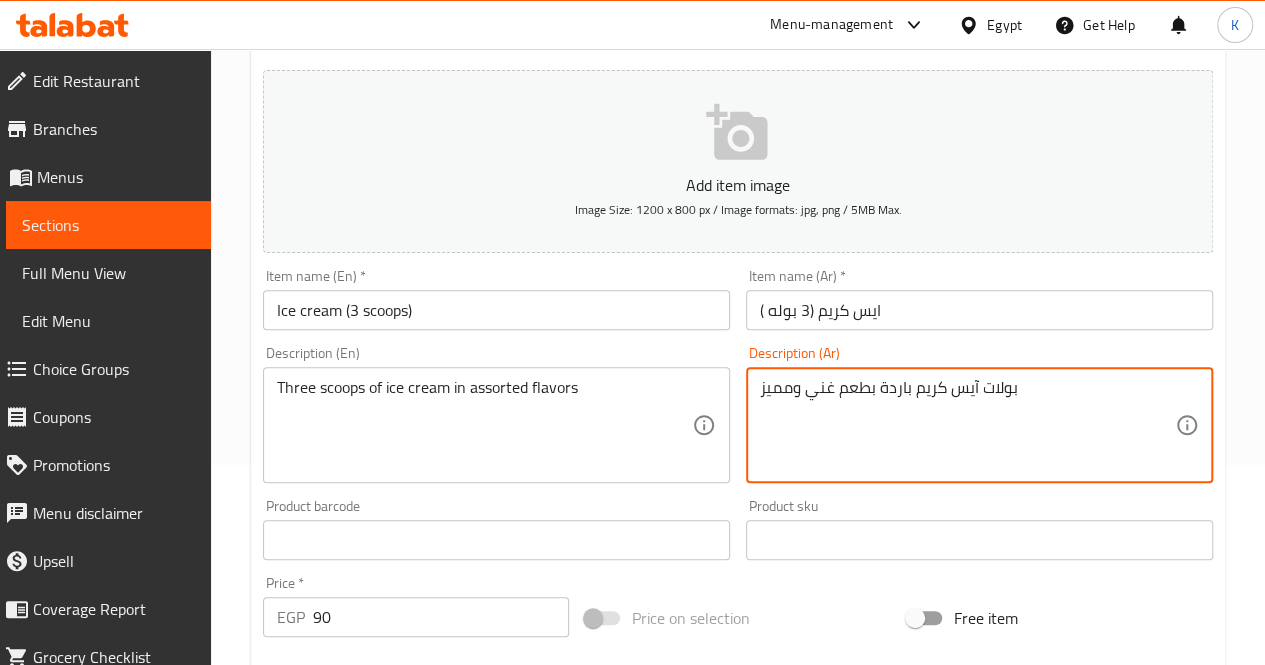 type on "بولات آيس كريم باردة بطعم غني ومميز" 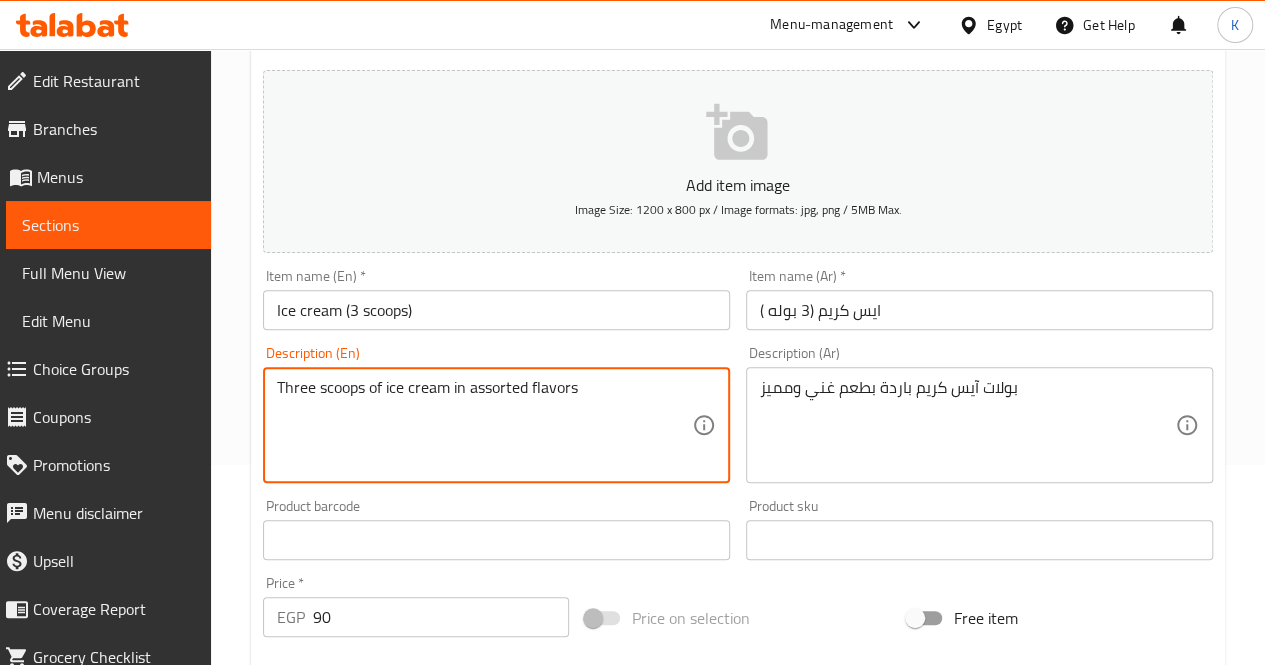 drag, startPoint x: 610, startPoint y: 390, endPoint x: 220, endPoint y: 390, distance: 390 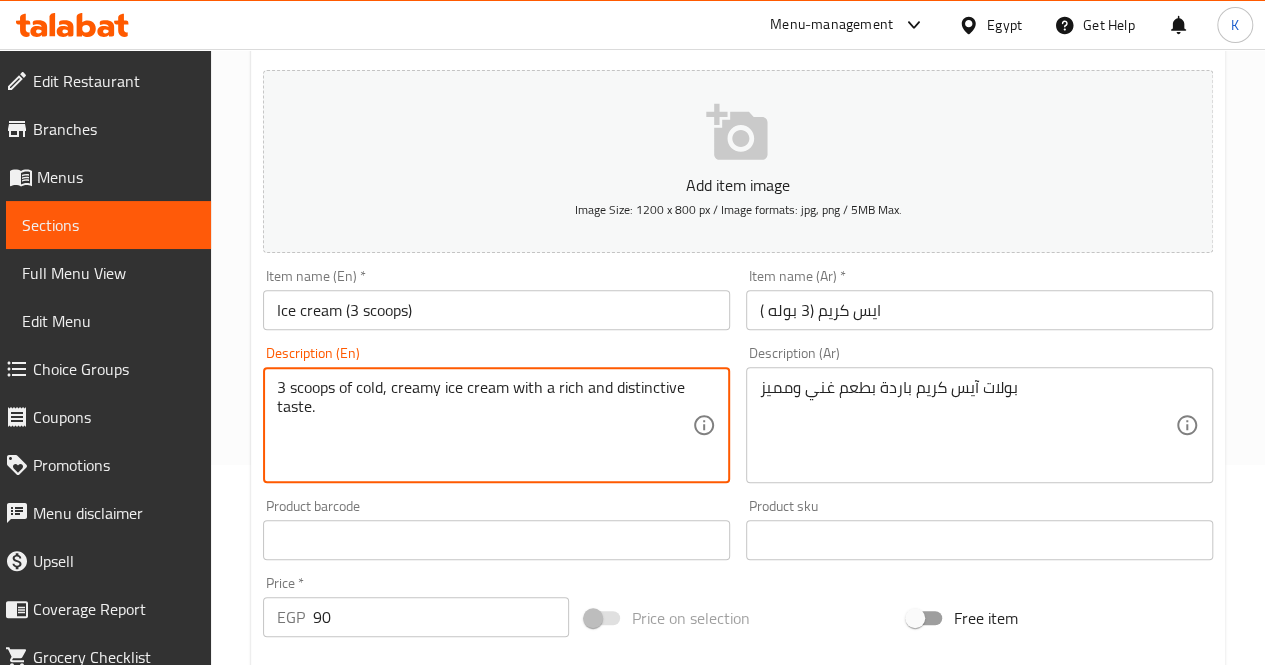 click on "3 scoops of cold, creamy ice cream with a rich and distinctive taste." at bounding box center (484, 425) 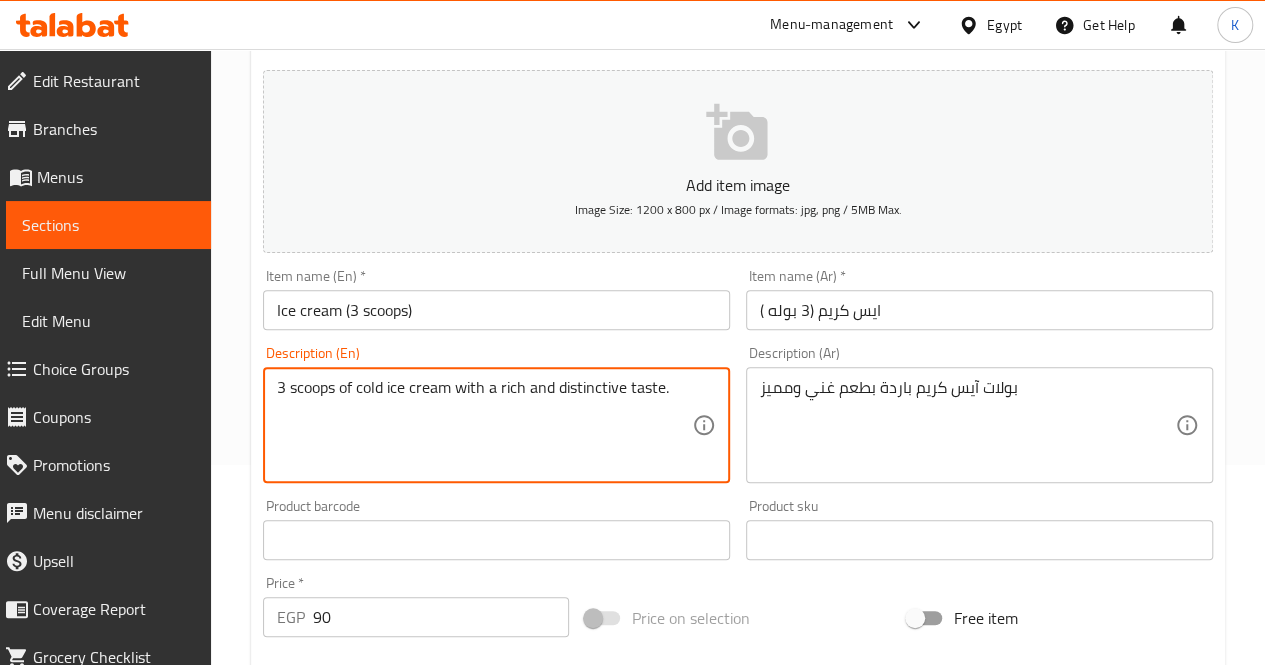 type on "3 scoops of cold ice cream with a rich and distinctive taste." 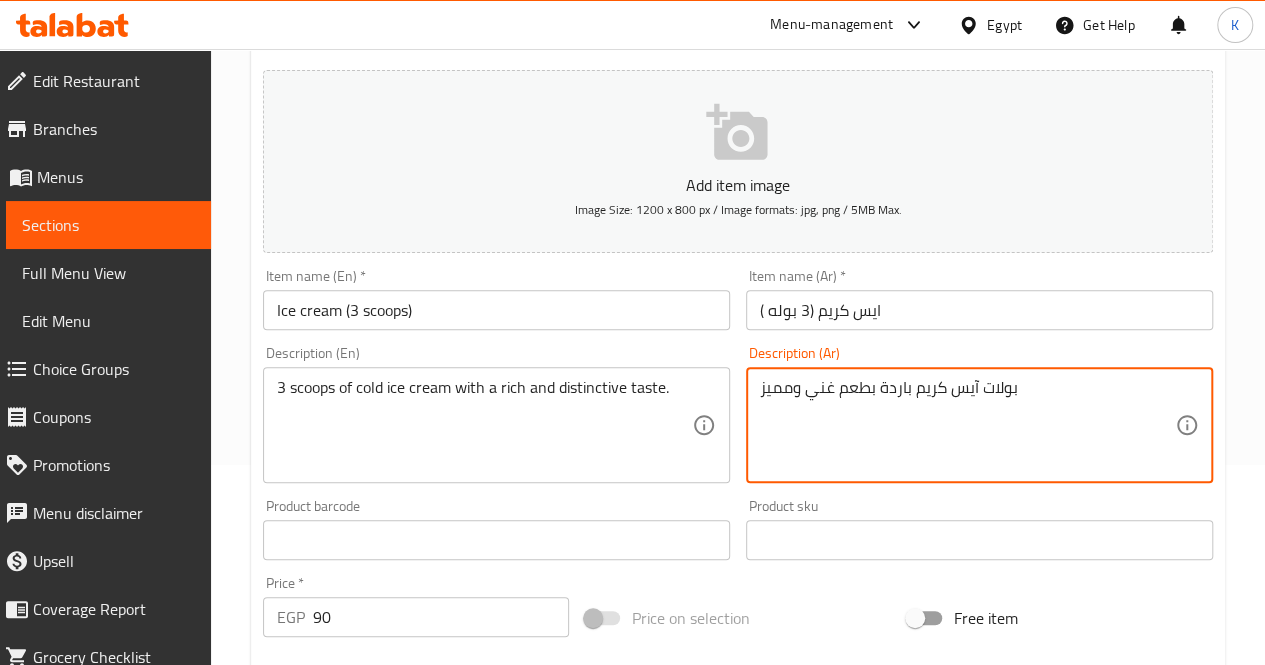 click on "بولات آيس كريم باردة بطعم غني ومميز Description (Ar)" at bounding box center (979, 425) 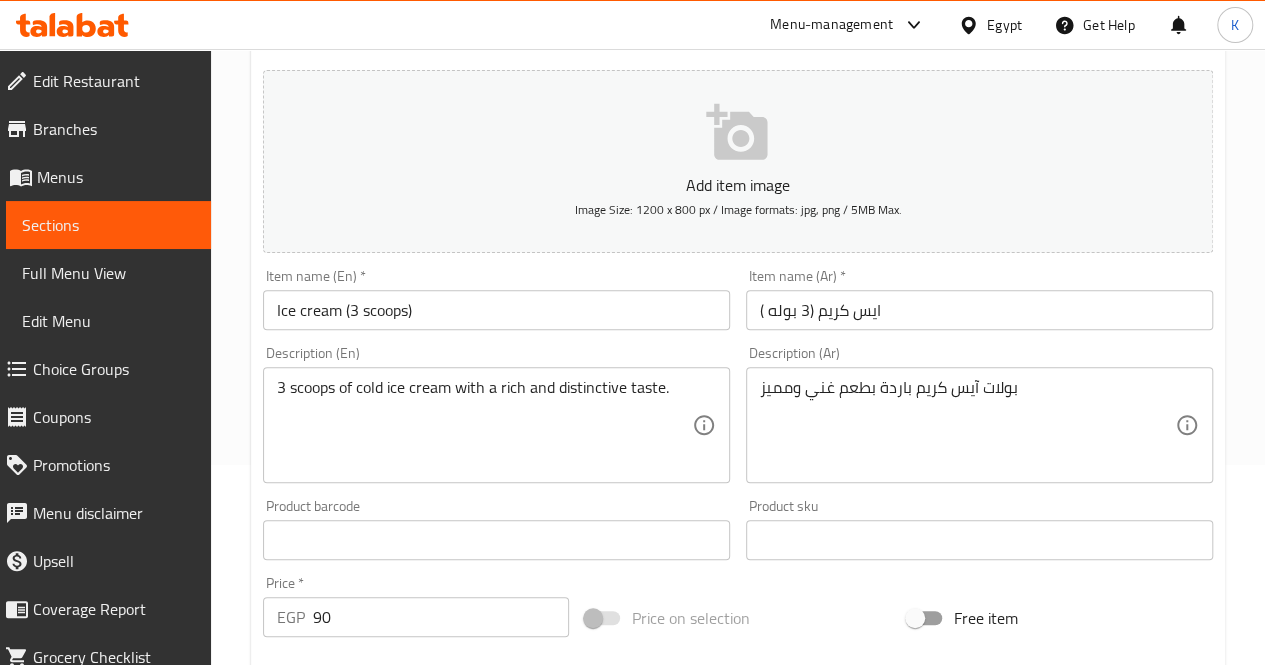 click on "بولات آيس كريم باردة بطعم غني ومميز Description (Ar)" at bounding box center (979, 425) 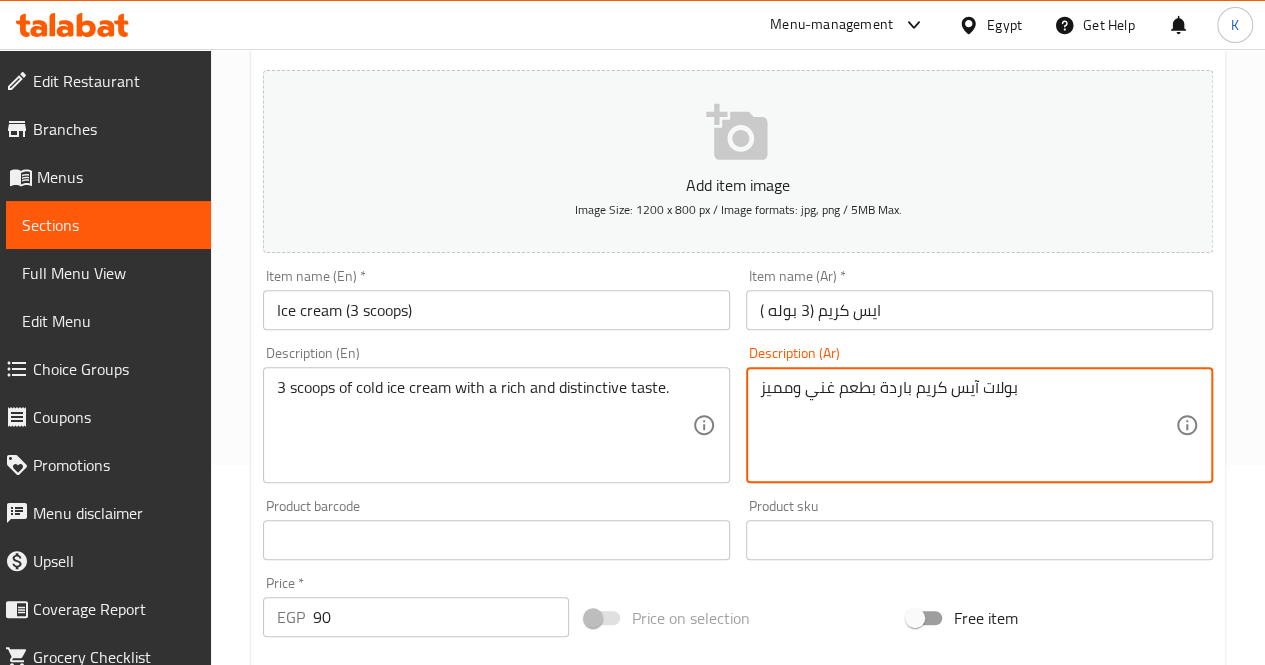 click on "بولات آيس كريم باردة بطعم غني ومميز Description (Ar)" at bounding box center (979, 425) 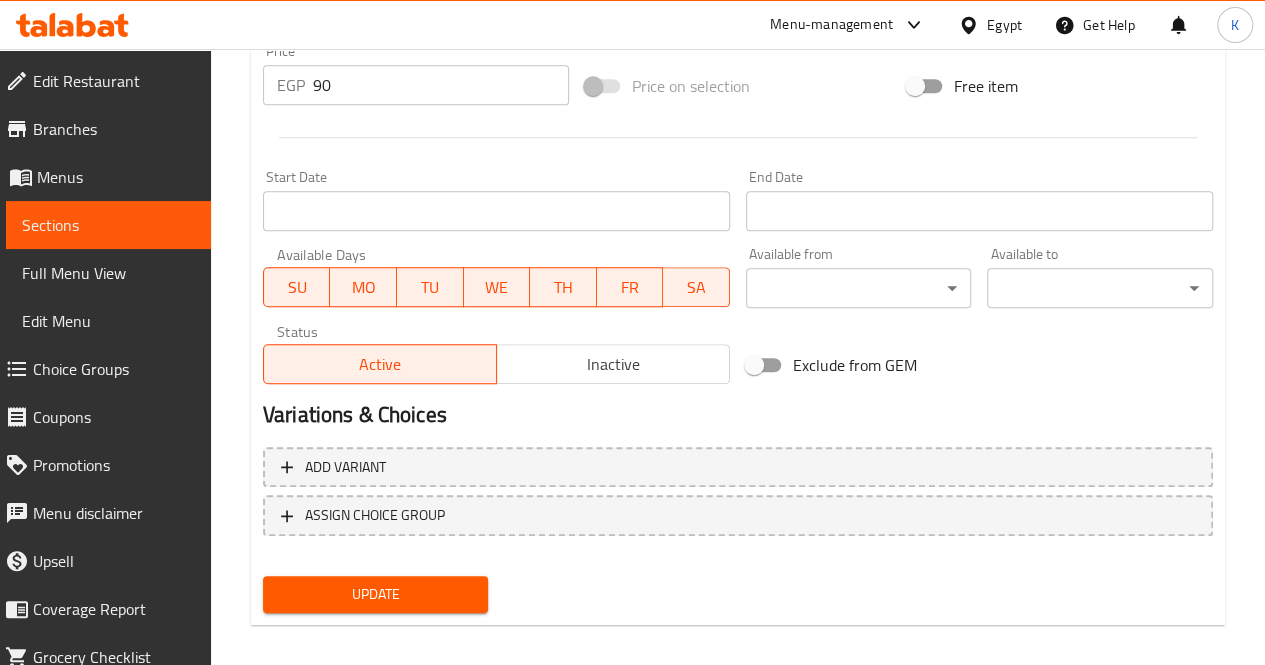 scroll, scrollTop: 747, scrollLeft: 0, axis: vertical 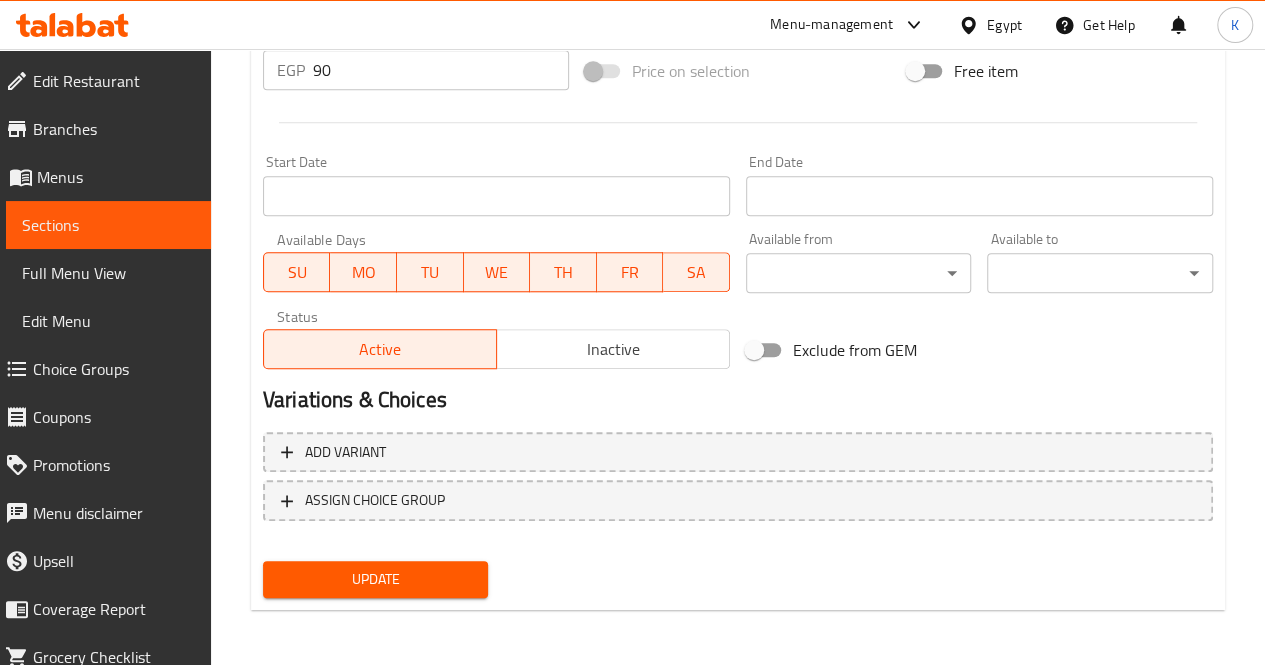 type on "ثلاث بولات آيس كريم باردة بطعم غني ومميز" 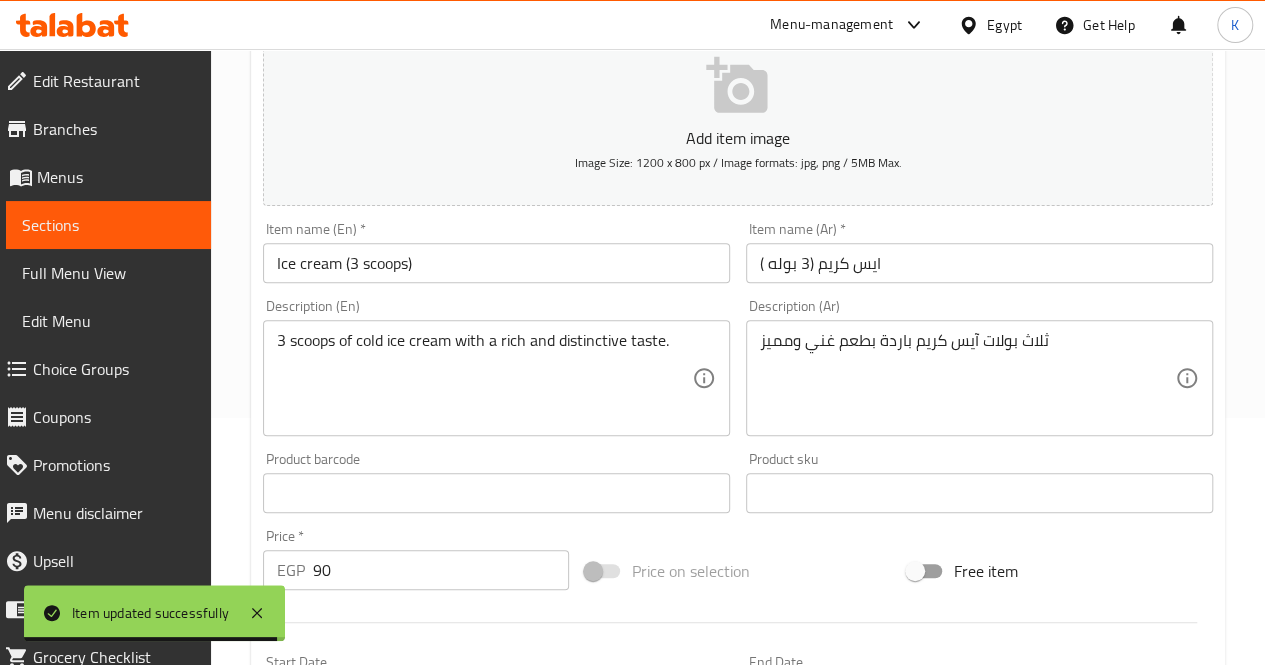 scroll, scrollTop: 0, scrollLeft: 0, axis: both 